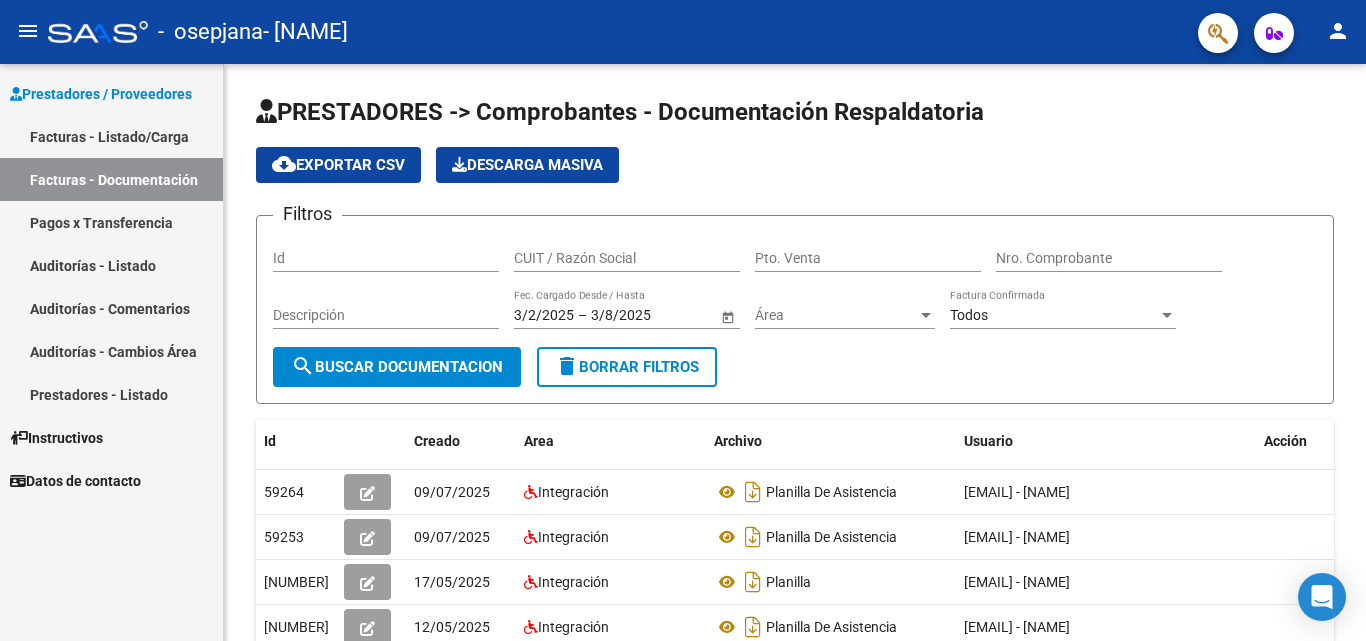 scroll, scrollTop: 0, scrollLeft: 0, axis: both 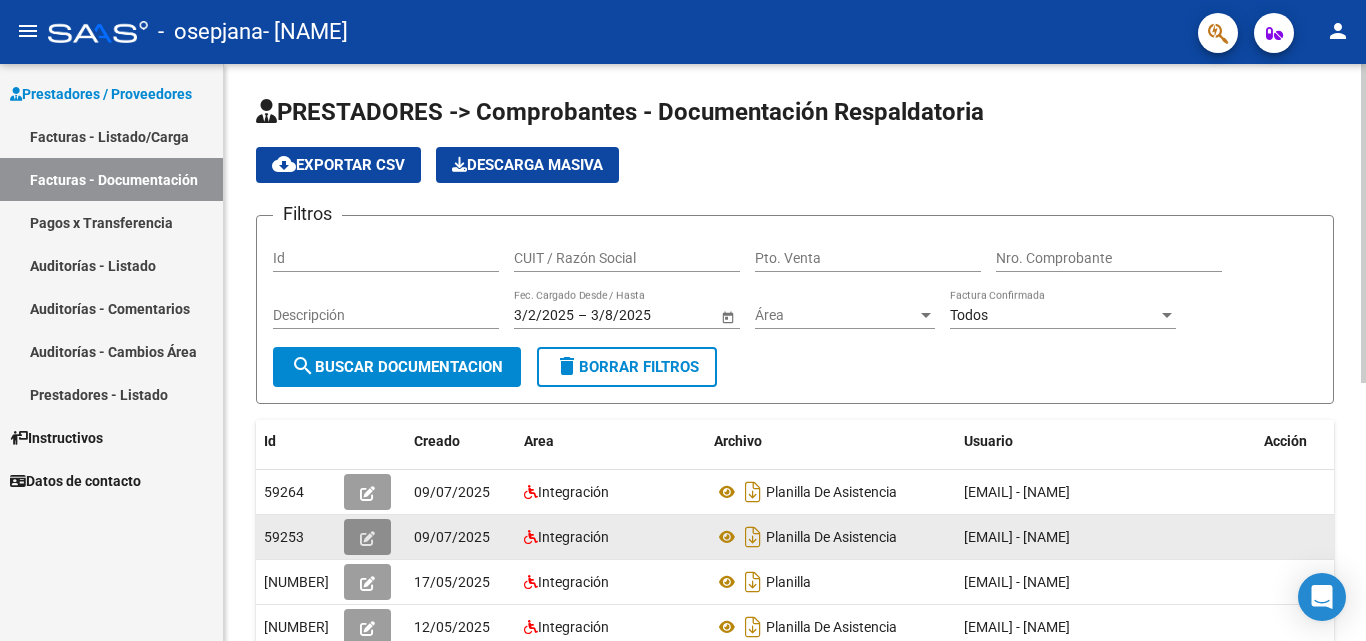 click 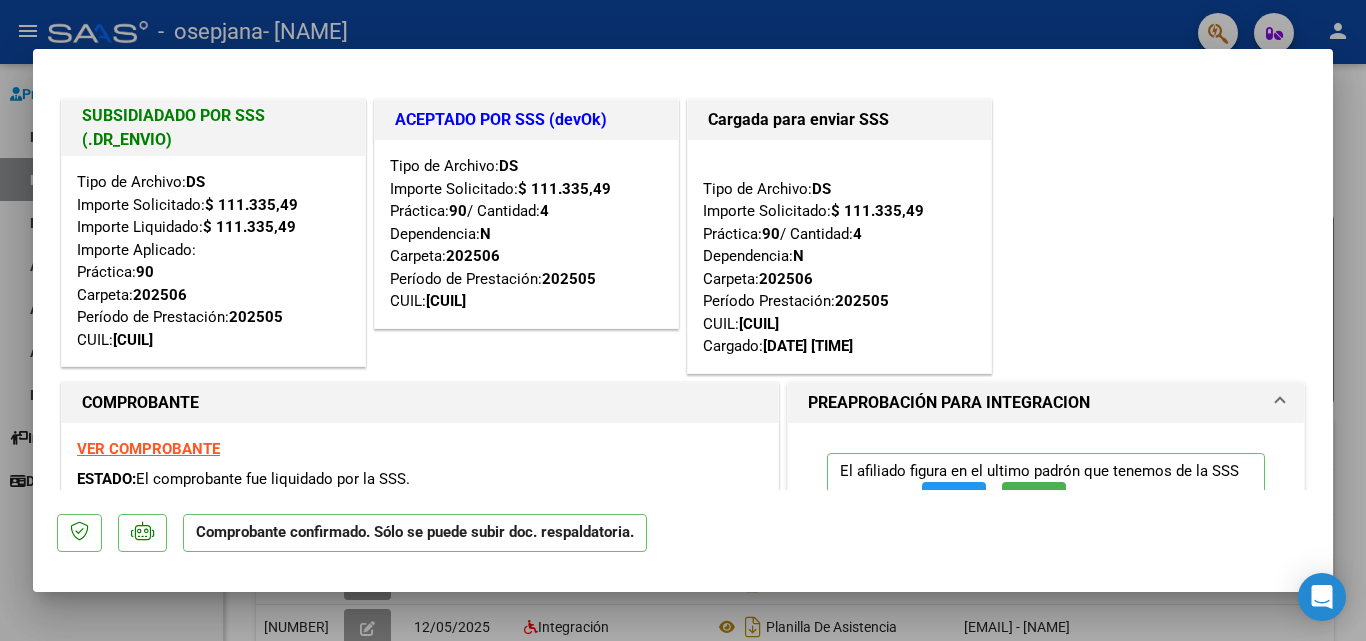 drag, startPoint x: 874, startPoint y: 286, endPoint x: 985, endPoint y: 256, distance: 114.982605 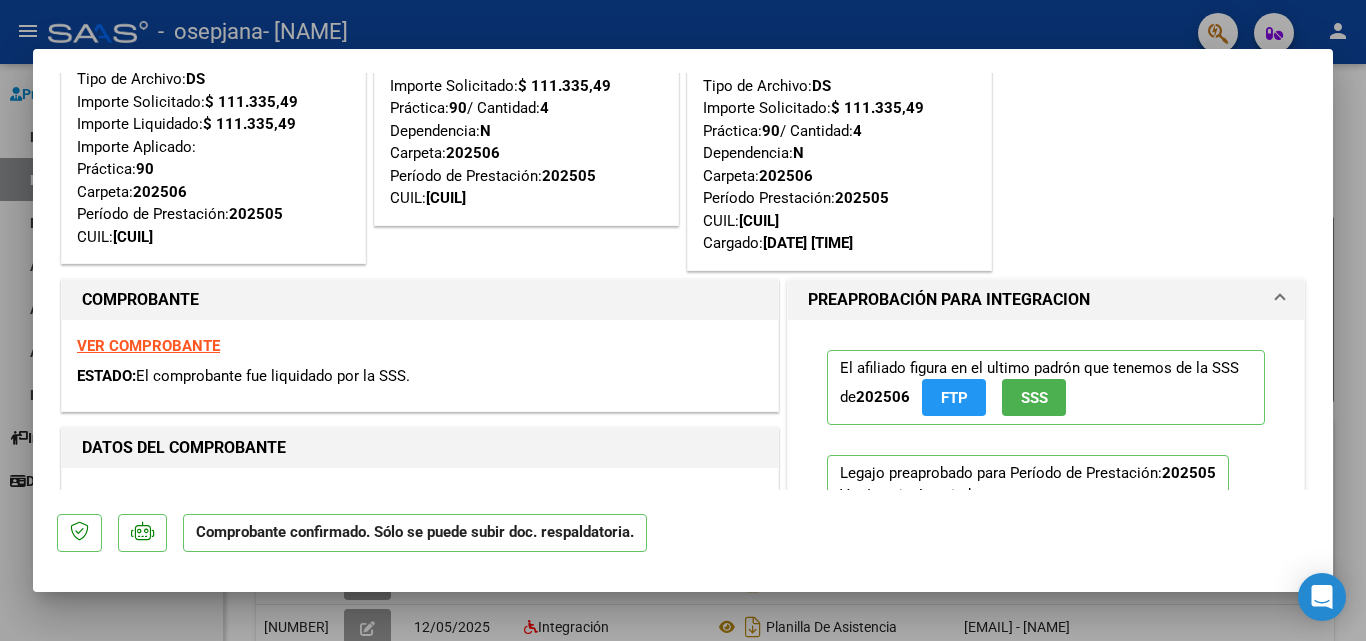 scroll, scrollTop: 108, scrollLeft: 0, axis: vertical 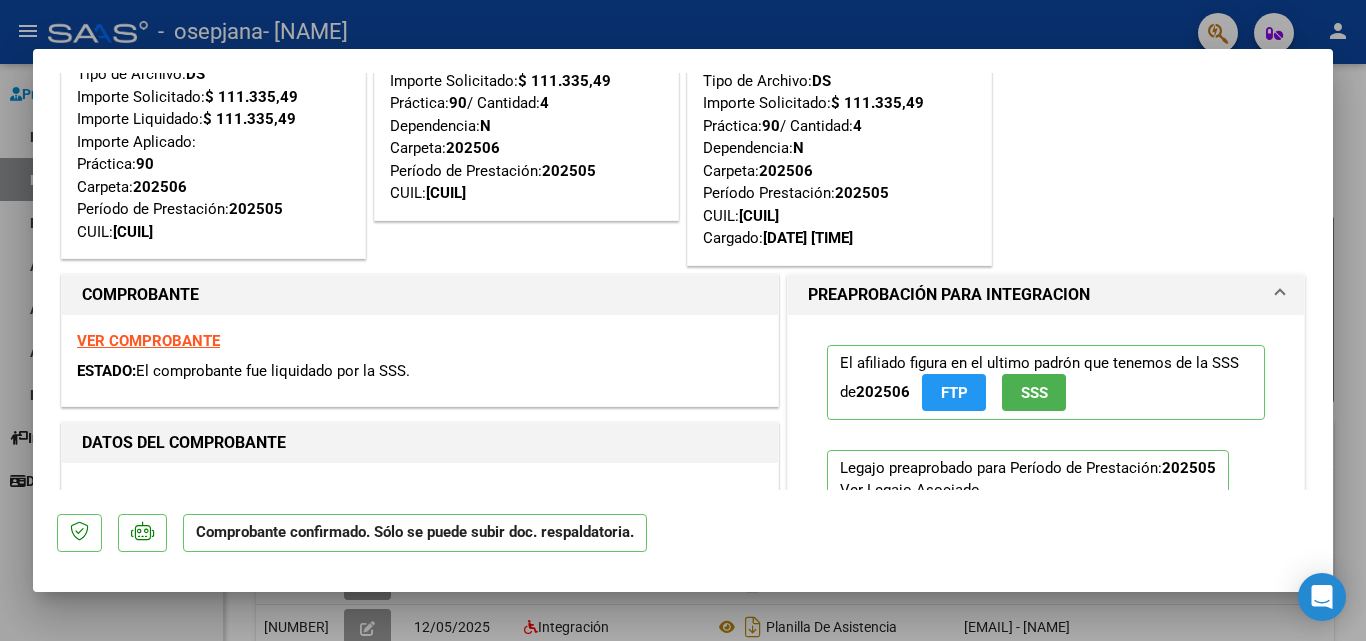 click on "CUIL: [CUIL]  ACEPTADO POR SSS (devOk)  CUIL: [CUIL]  CUIL: [CUIL]  Cargado: [DATE] [TIME]  DATOS DEL COMPROBANTE CUIT  *   [CUIT] Ingresar CUIT  ANALISIS PRESTADOR  [NAME]  ARCA Padrón  Período de Prestación (sólo integración):  [DATE]  Comprobante Tipo * Factura C *   [NUMBER] Ingresar el Nro.  Número  *   [NUMBER] Ingresar el Nro.  Monto  *   $ [AMOUNT] Ingresar el monto  Fecha del Cpbt.  *   [DATE] Ingresar la fecha  CAE / CAEA (no ingrese CAI)    [NUMBER] Ingresar el CAE o CAEA (no ingrese CAI)  Fecha de Vencimiento    Ingresar la fecha  Ref. Externa    Ingresar la ref.  N° Liquidación    Ingresar el N° Liquidación  COMENTARIOS Comentarios del Prestador / Gerenciador:  Guardar" at bounding box center [683, 281] 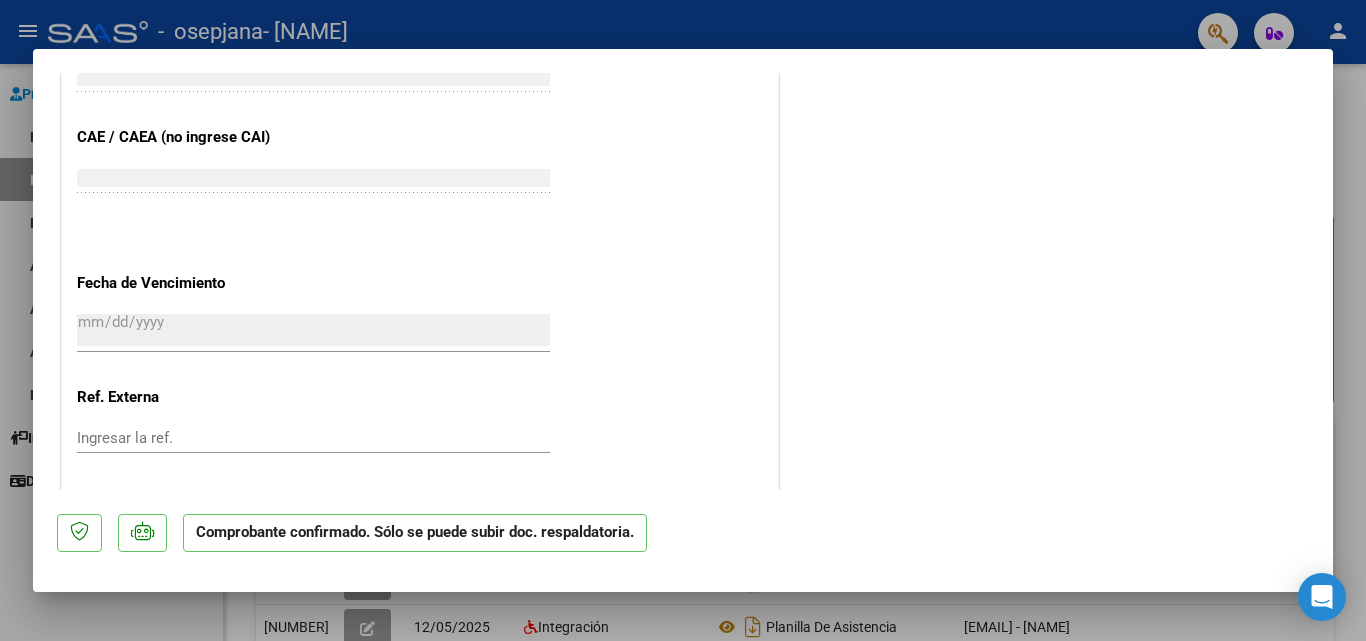 scroll, scrollTop: 108, scrollLeft: 0, axis: vertical 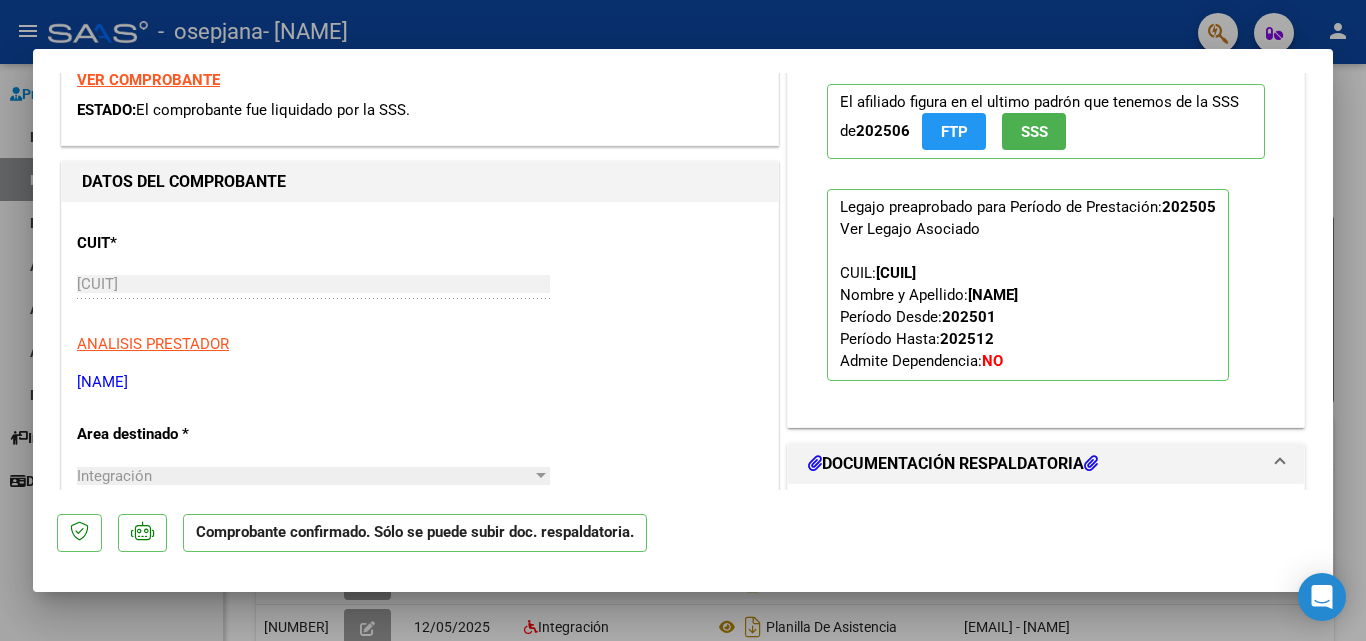 drag, startPoint x: 1245, startPoint y: 229, endPoint x: 1322, endPoint y: 207, distance: 80.08121 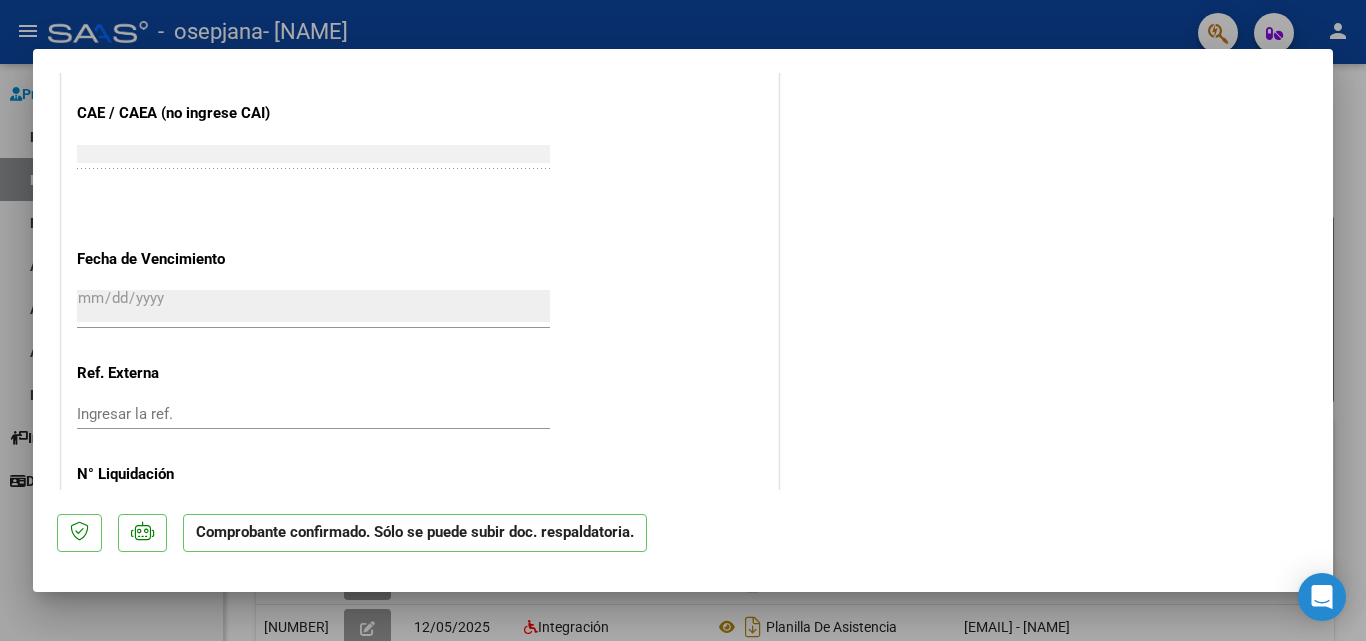 scroll, scrollTop: 369, scrollLeft: 0, axis: vertical 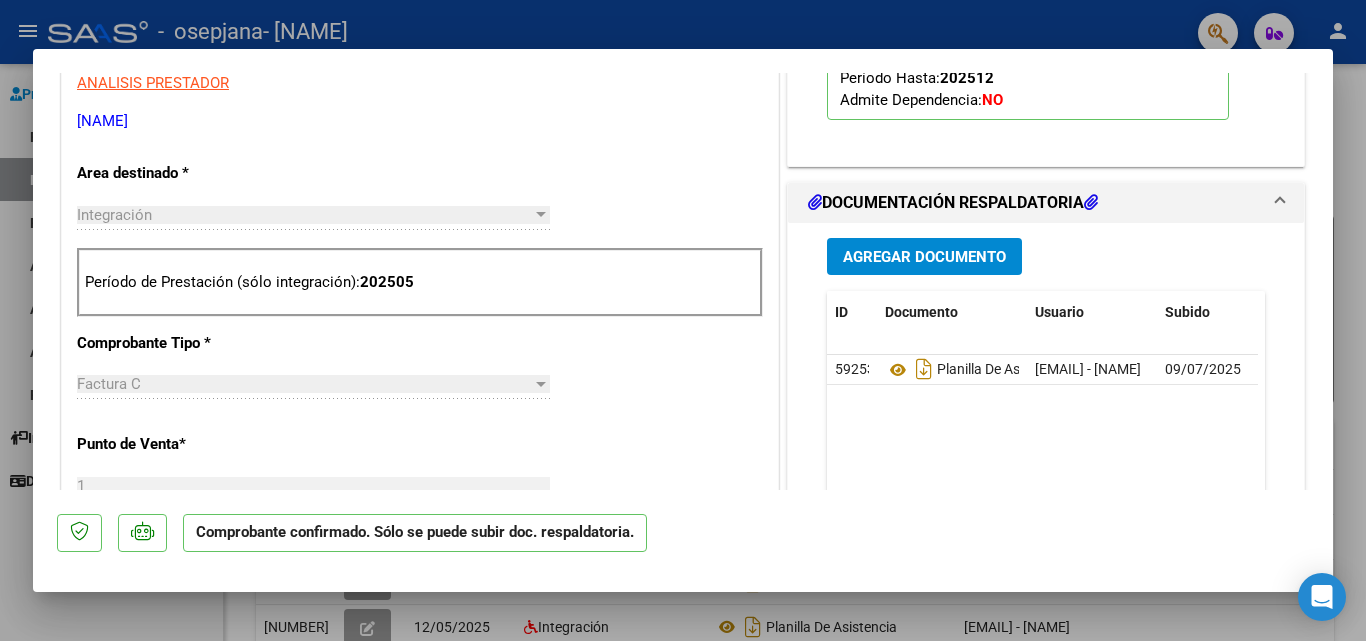 click at bounding box center (683, 320) 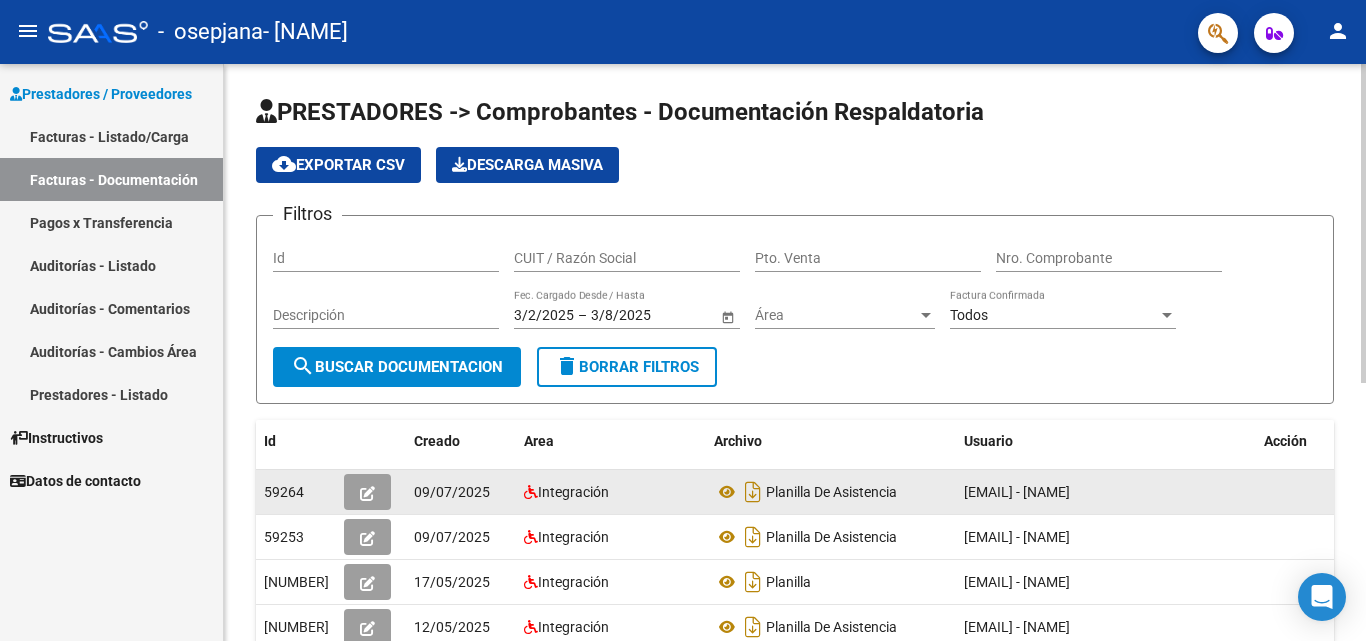 click 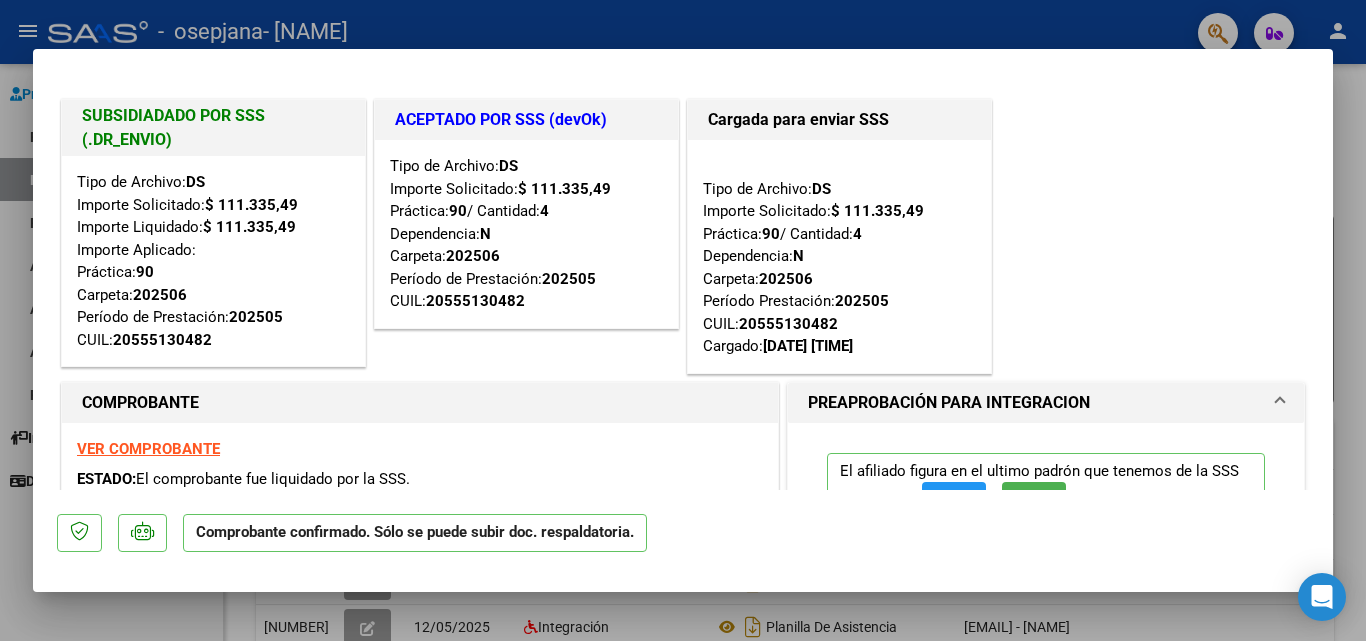 click on "CUIL: [CUIL]  ACEPTADO POR SSS (devOk)  CUIL: [CUIL]  CUIL: [CUIL]  Cargado: [DATE] [TIME]" at bounding box center (683, 236) 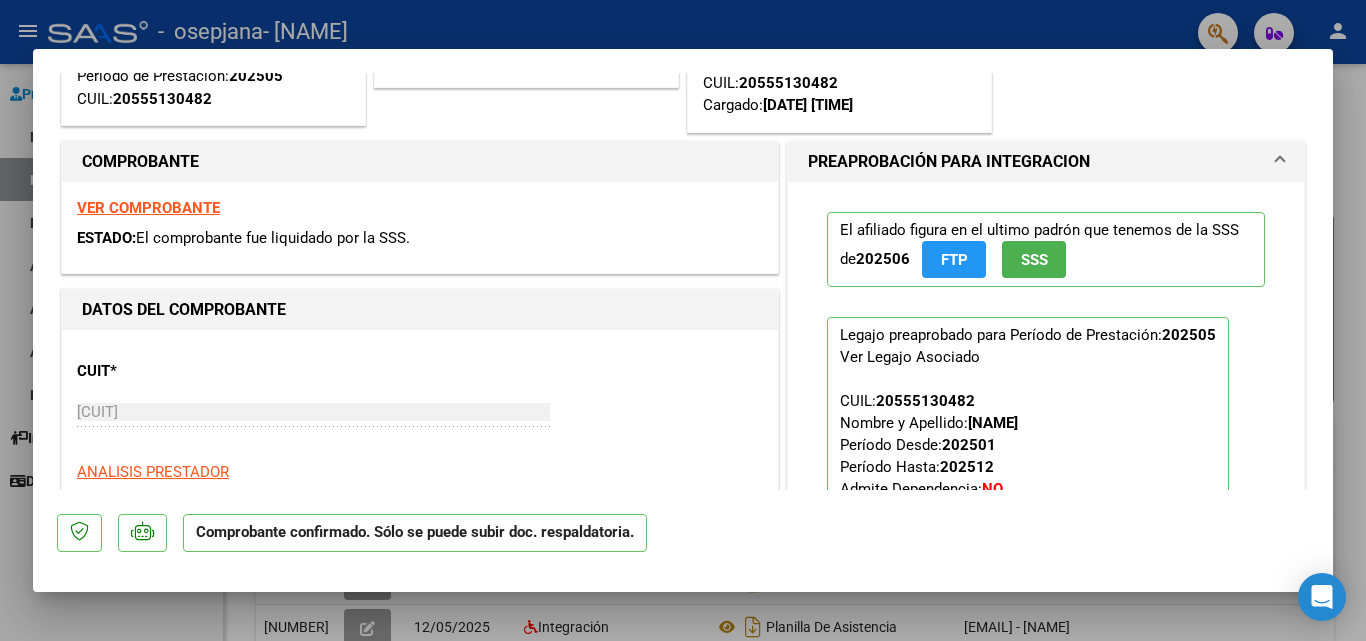 scroll, scrollTop: 266, scrollLeft: 0, axis: vertical 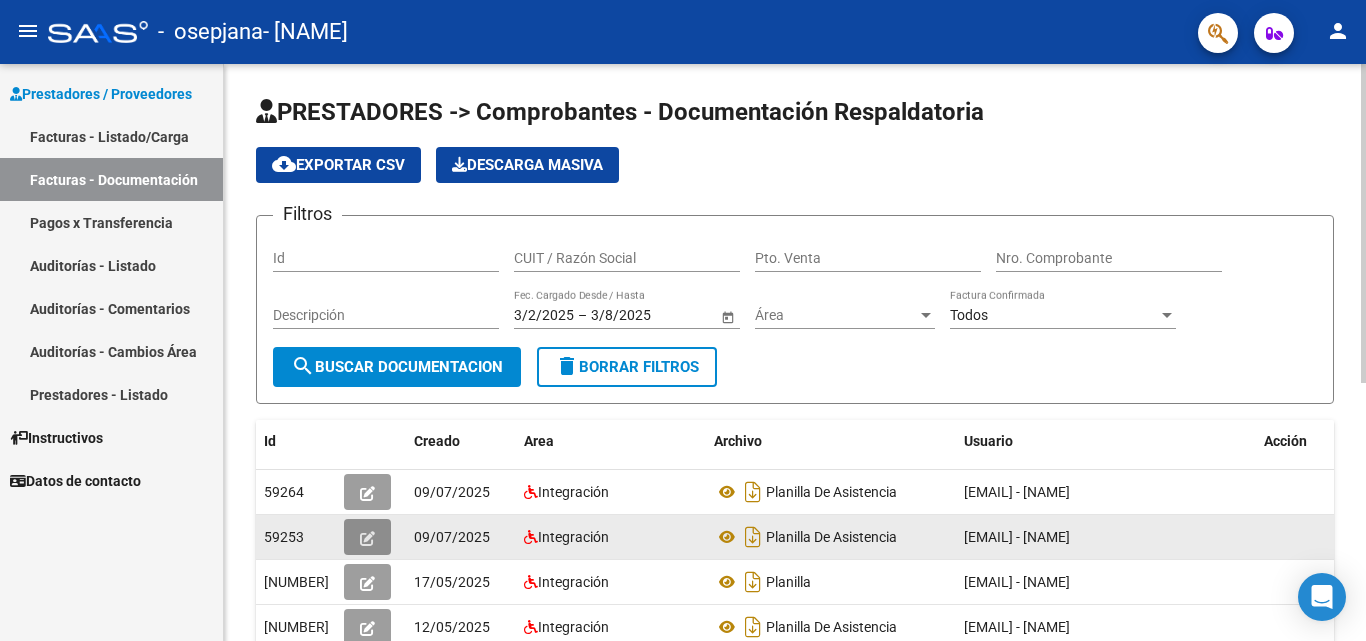 click 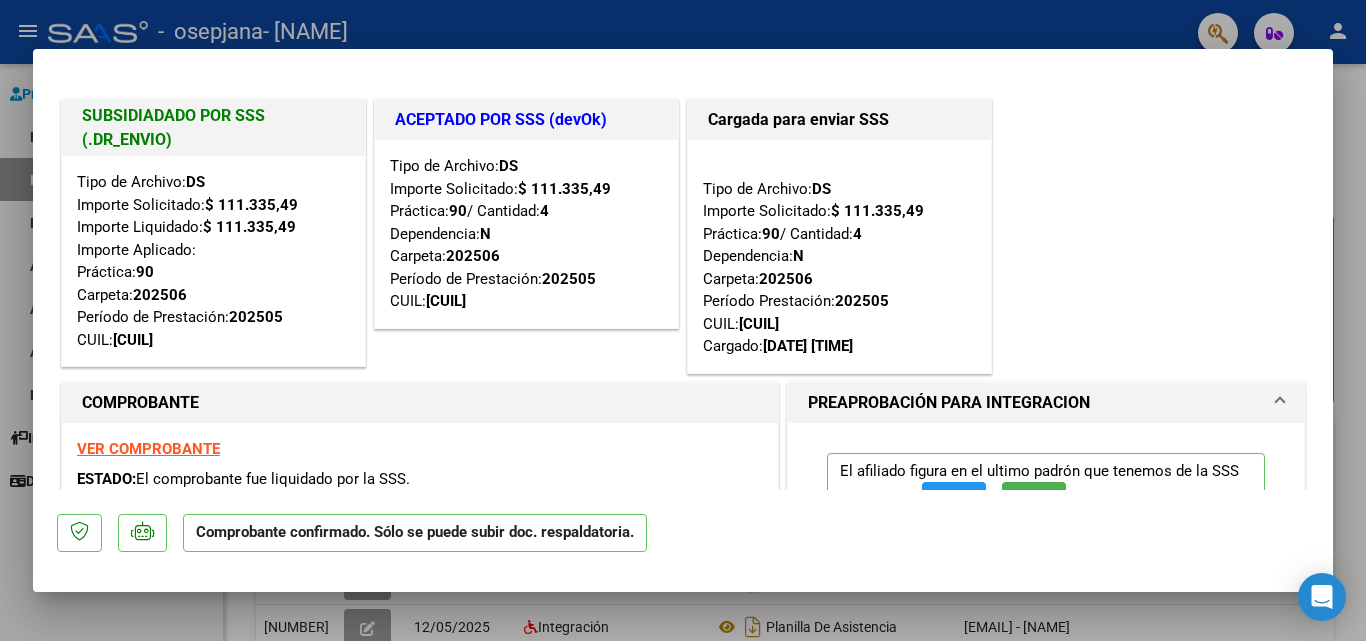 scroll, scrollTop: 364, scrollLeft: 0, axis: vertical 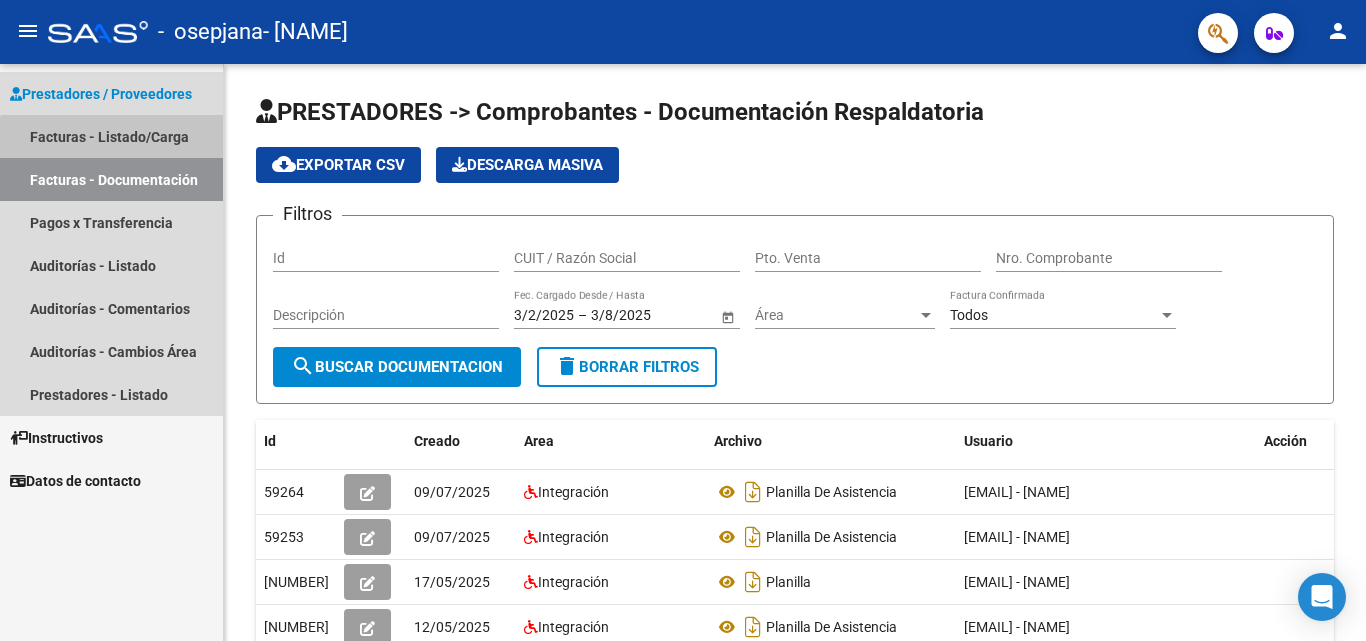 click on "Facturas - Listado/Carga" at bounding box center [111, 136] 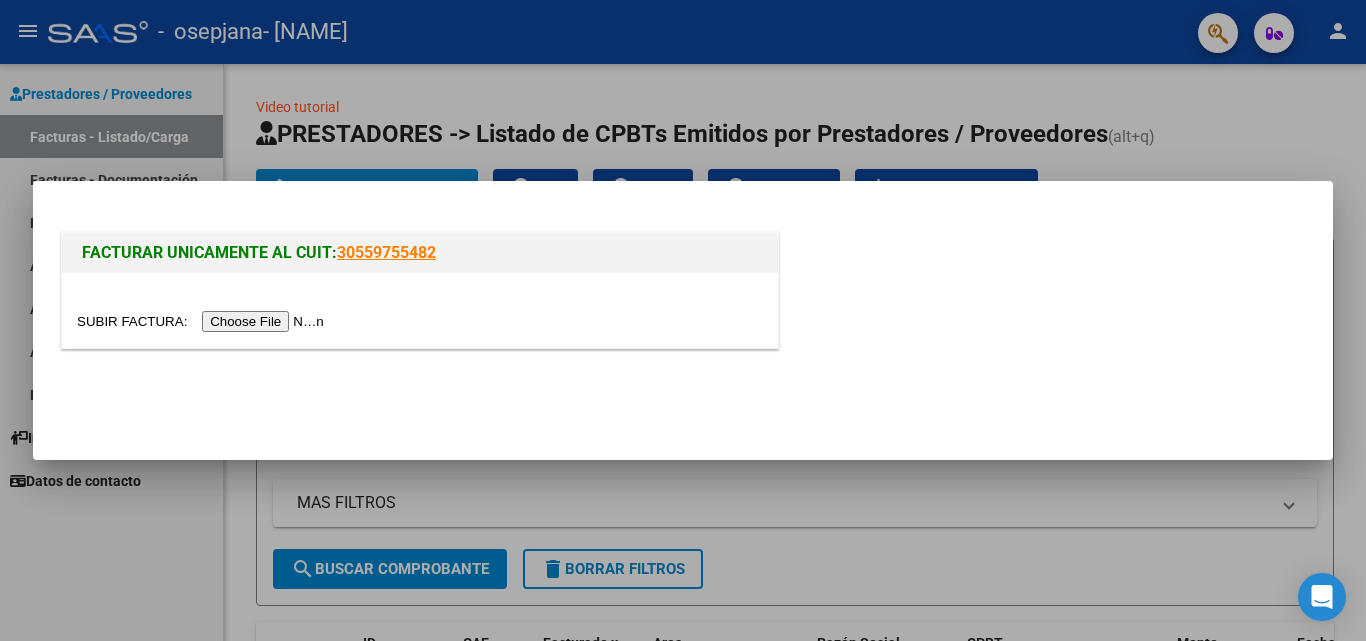 click at bounding box center (203, 321) 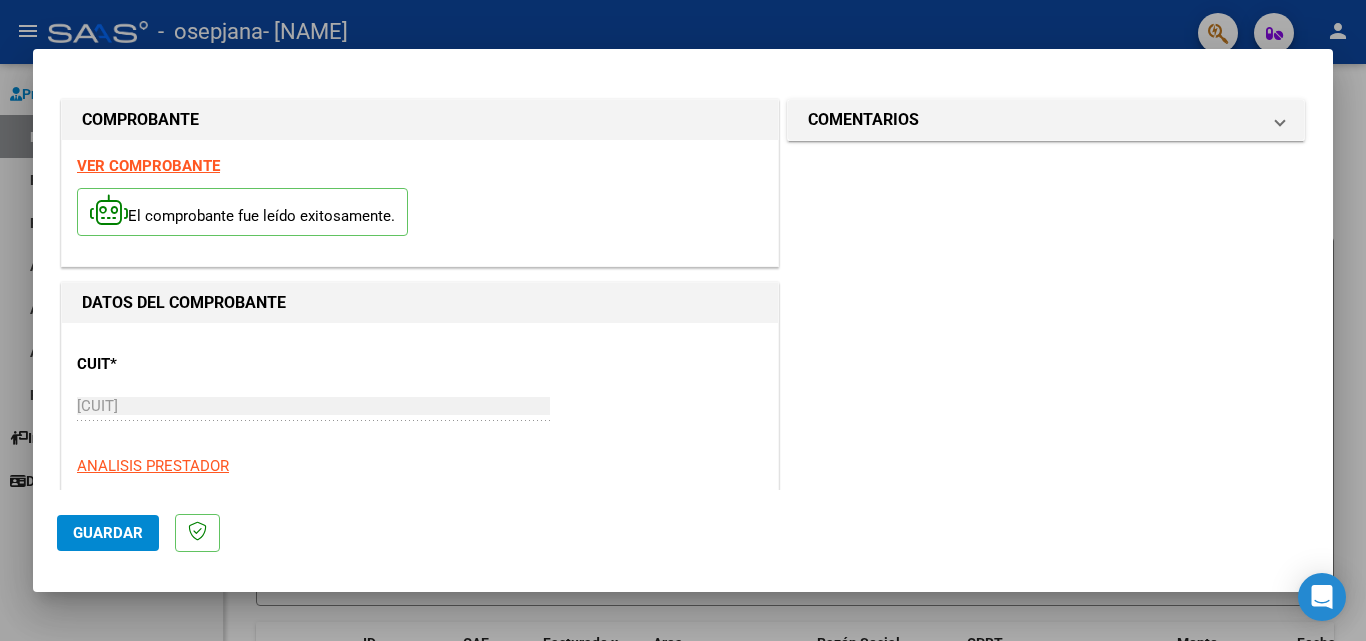 drag, startPoint x: 116, startPoint y: 525, endPoint x: 798, endPoint y: 327, distance: 710.1605 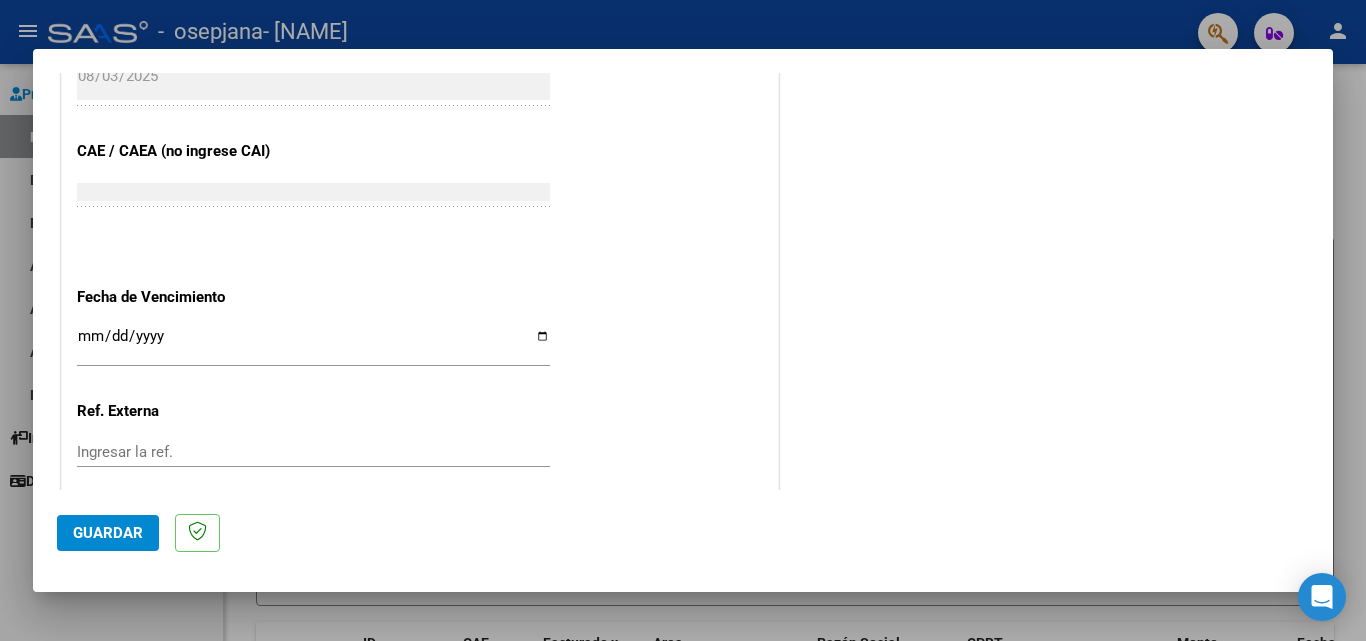 scroll, scrollTop: 5, scrollLeft: 0, axis: vertical 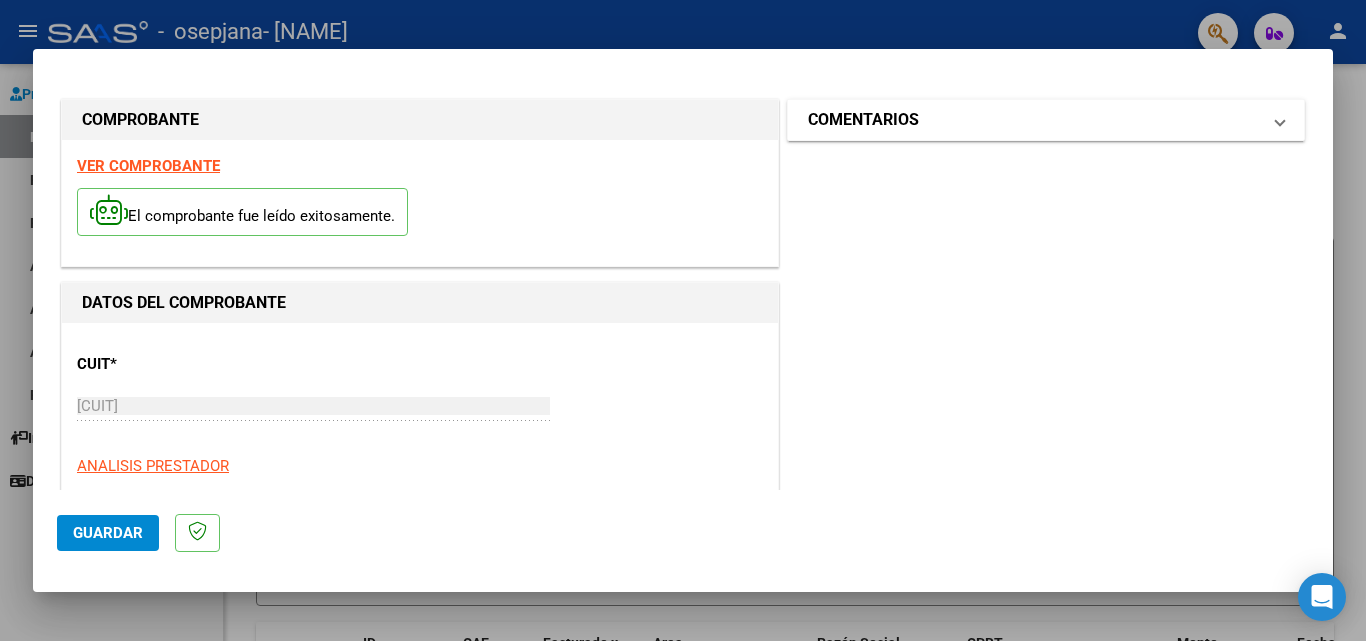 click on "COMENTARIOS" at bounding box center [1042, 120] 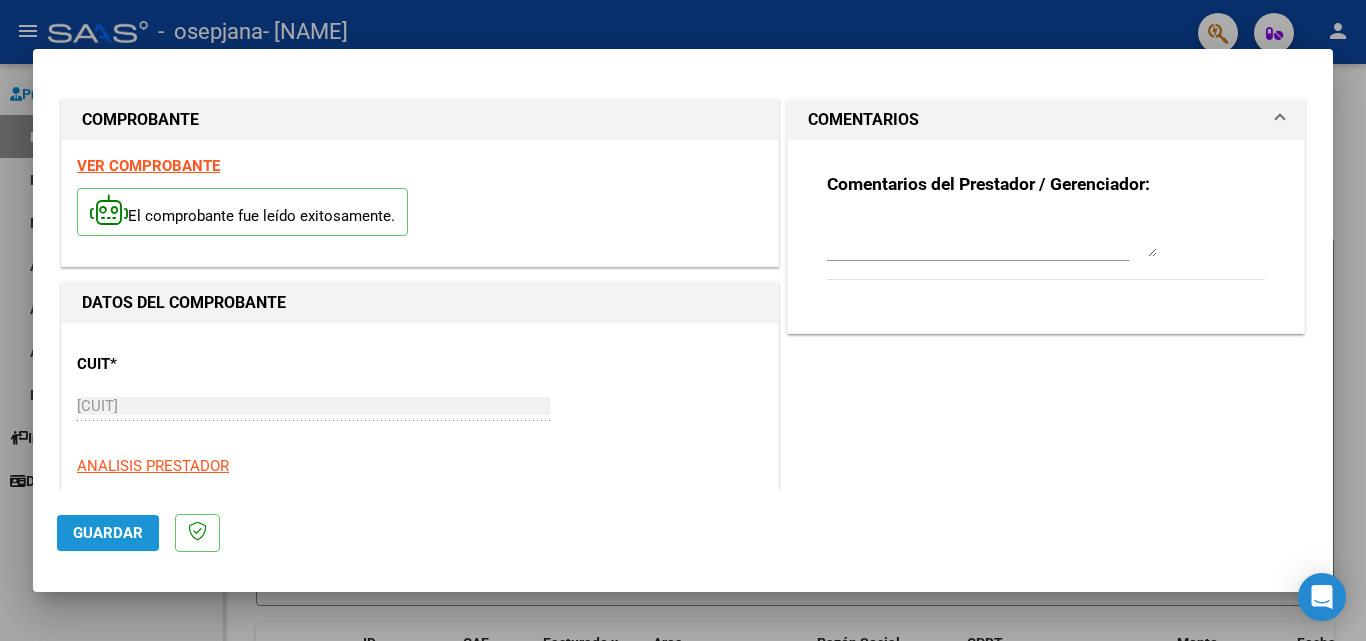 click on "Guardar" 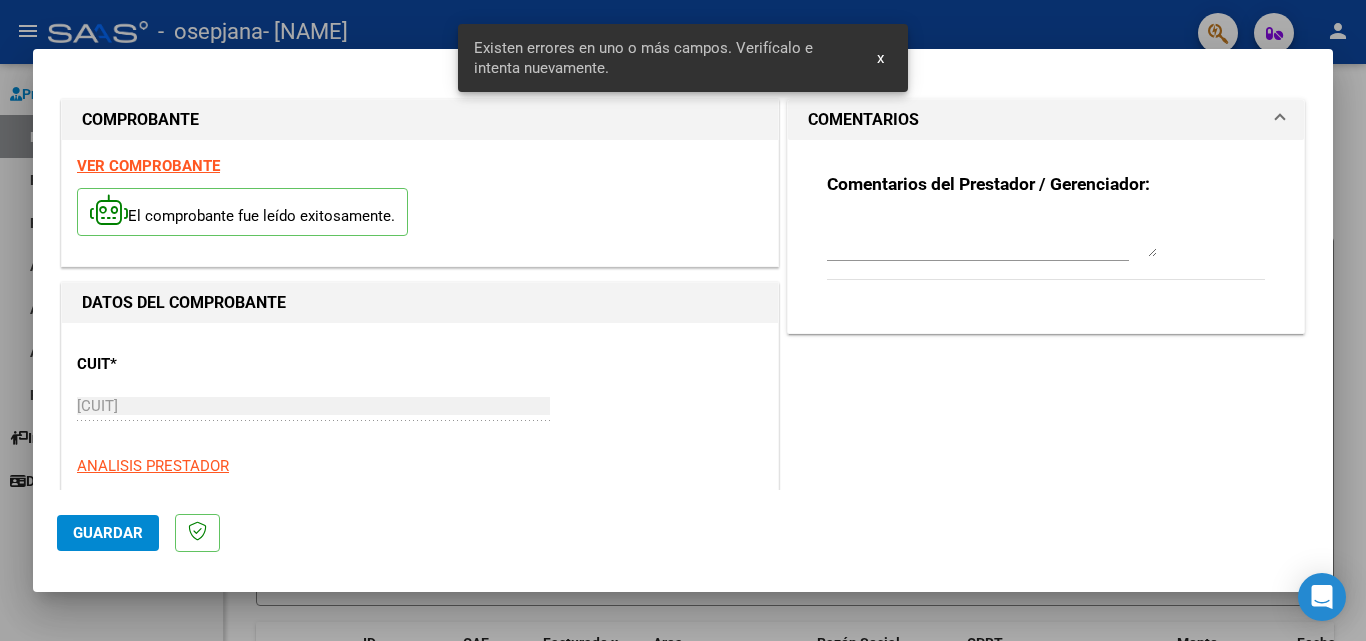 scroll, scrollTop: 451, scrollLeft: 0, axis: vertical 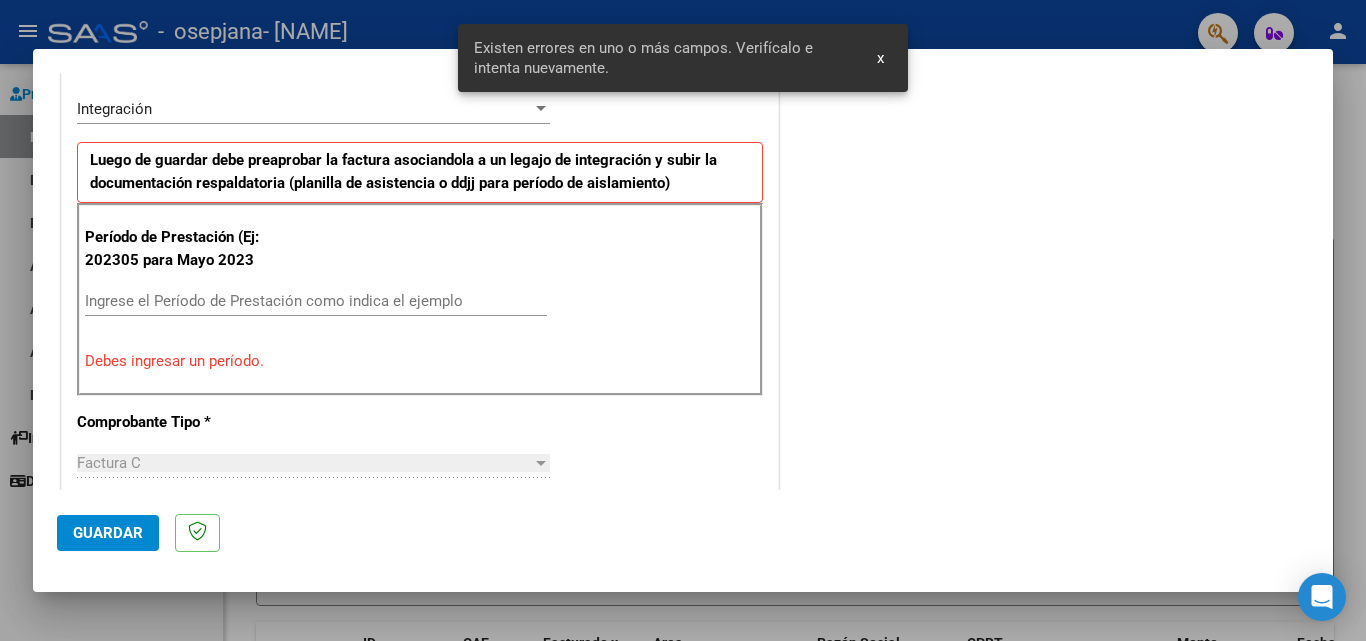 click on "Ingrese el Período de Prestación como indica el ejemplo" at bounding box center [316, 301] 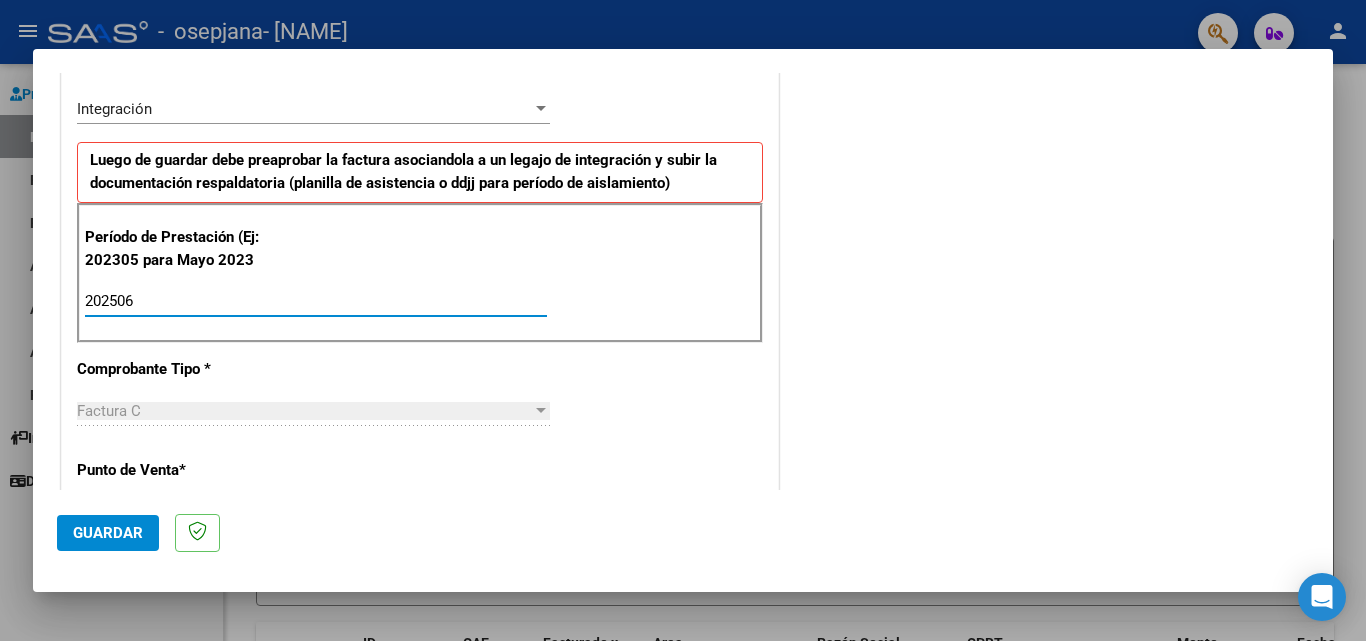 type on "202506" 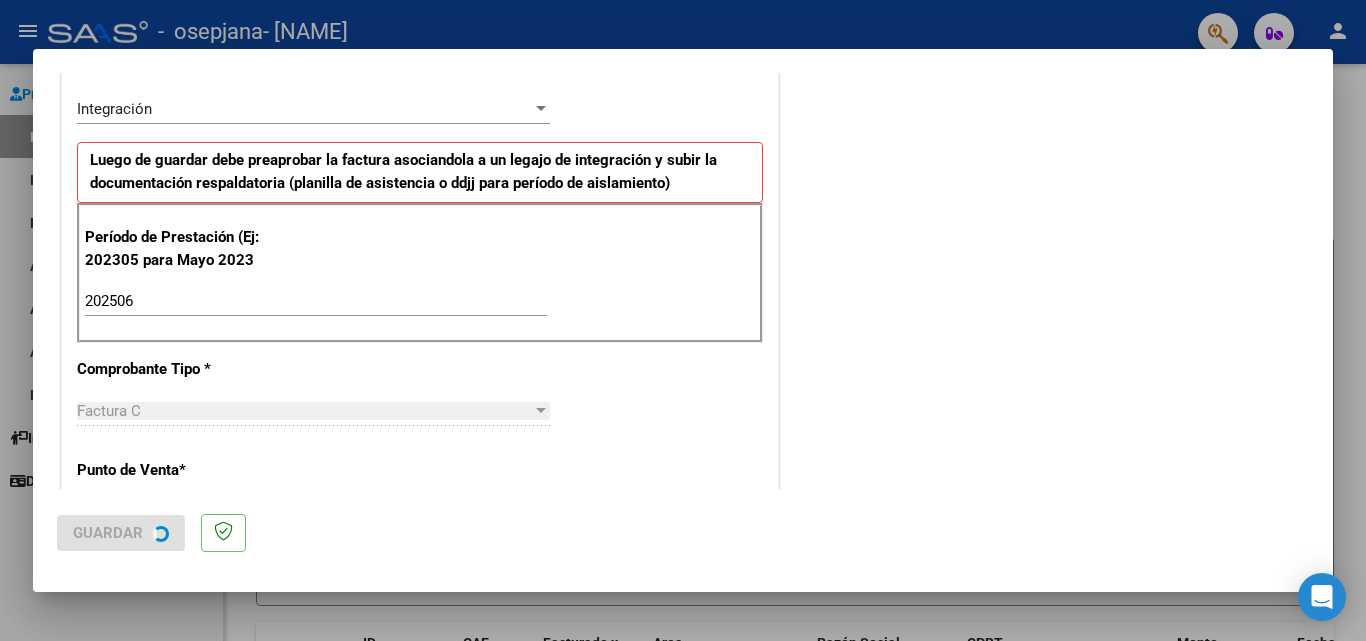 scroll, scrollTop: 0, scrollLeft: 0, axis: both 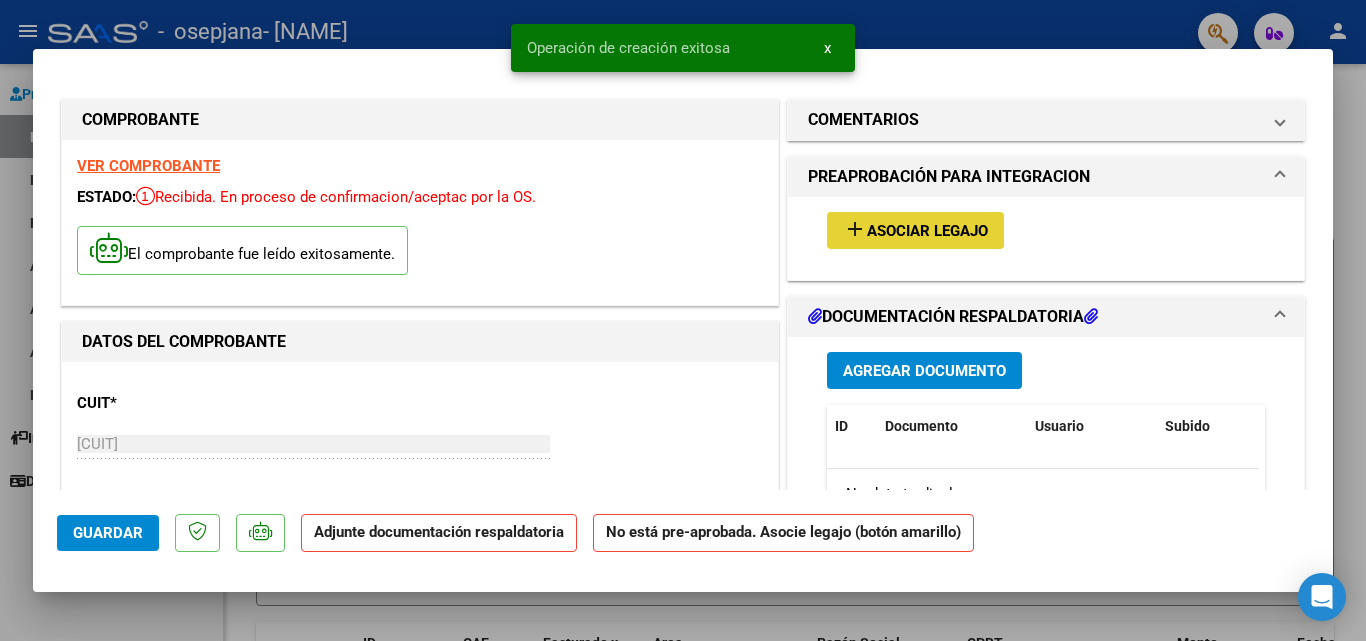 click on "Asociar Legajo" at bounding box center (927, 231) 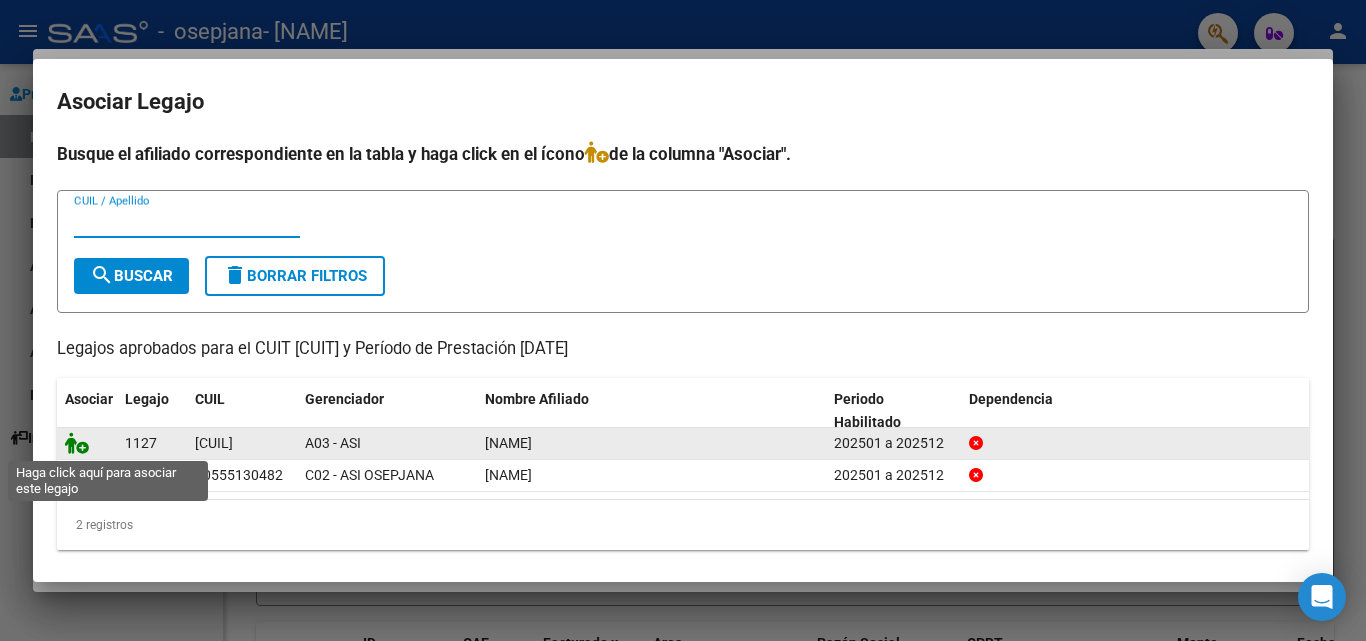 click 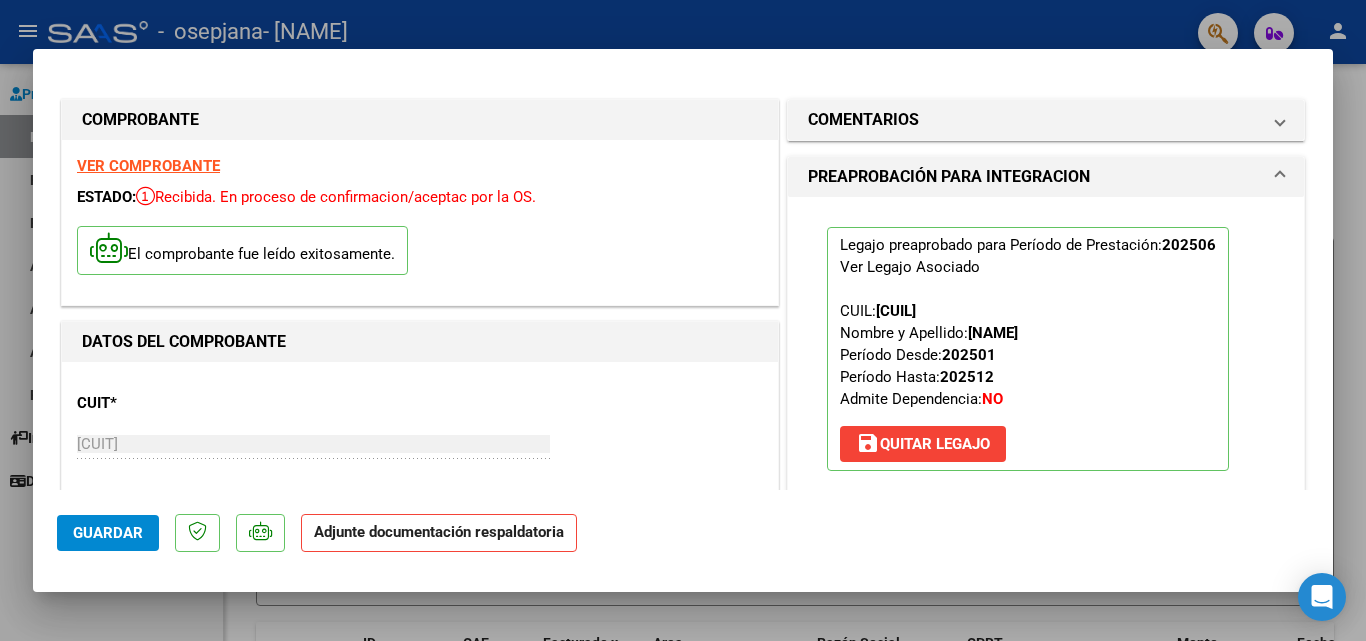 click on "Adjunte documentación respaldatoria" 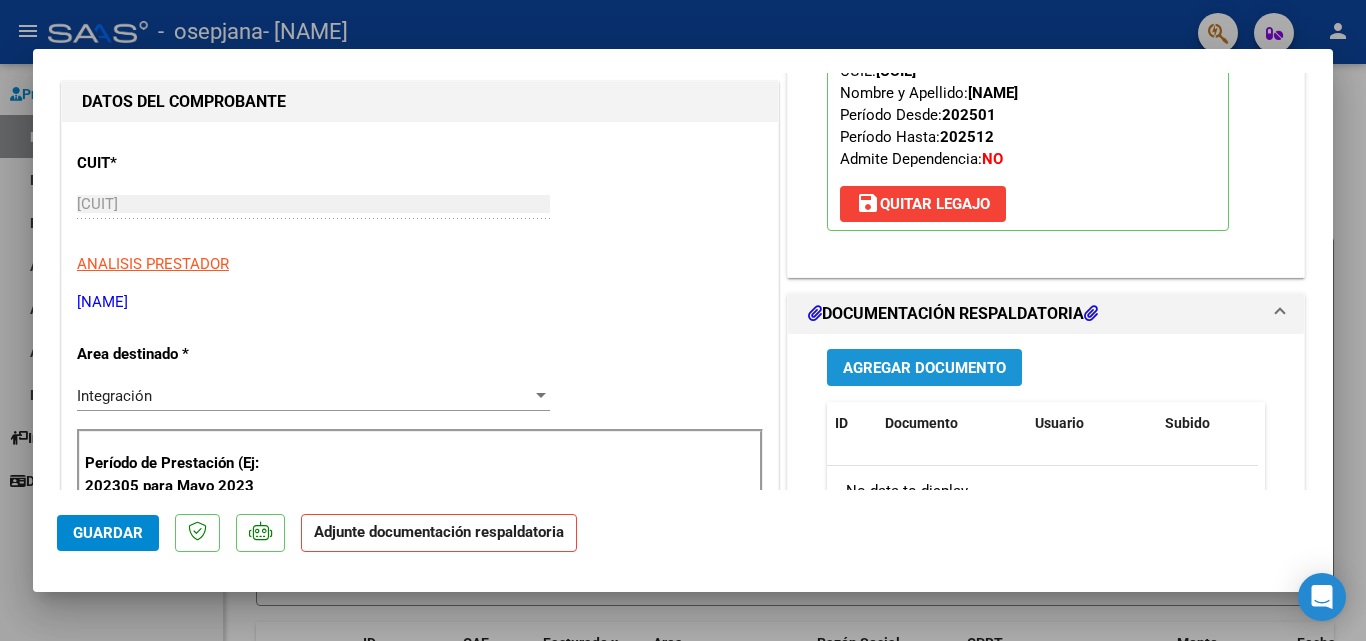 click on "Agregar Documento" at bounding box center [924, 368] 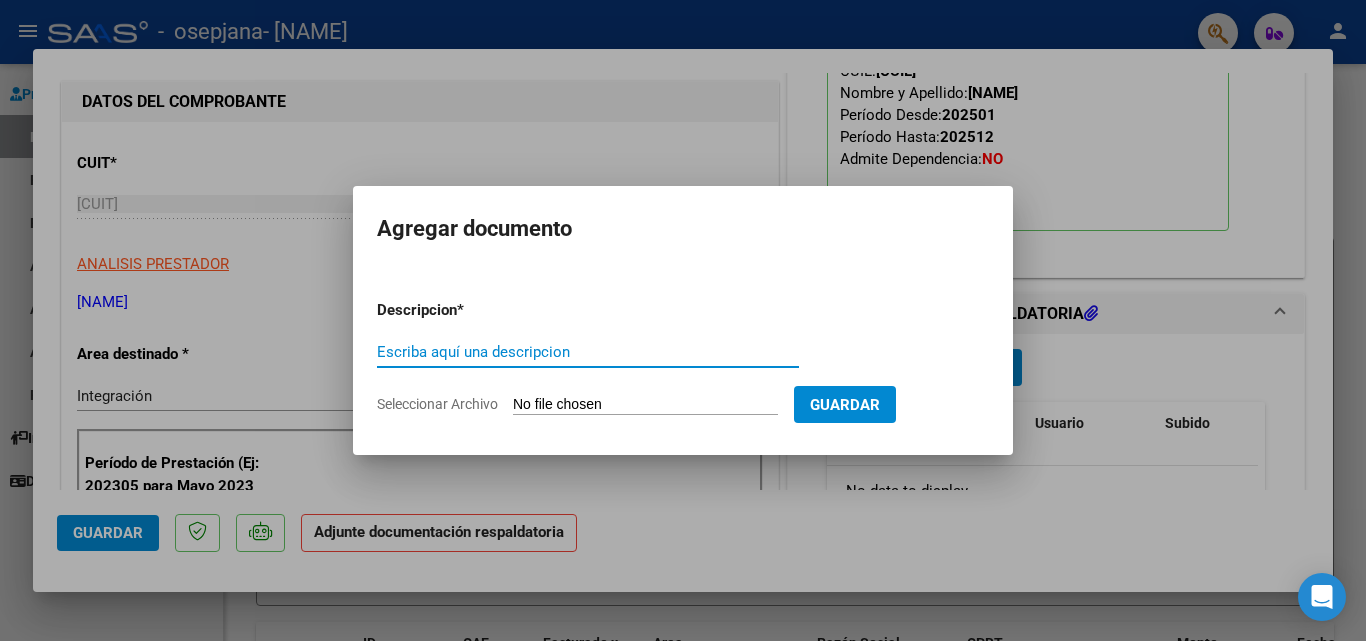 click on "Seleccionar Archivo" at bounding box center (645, 405) 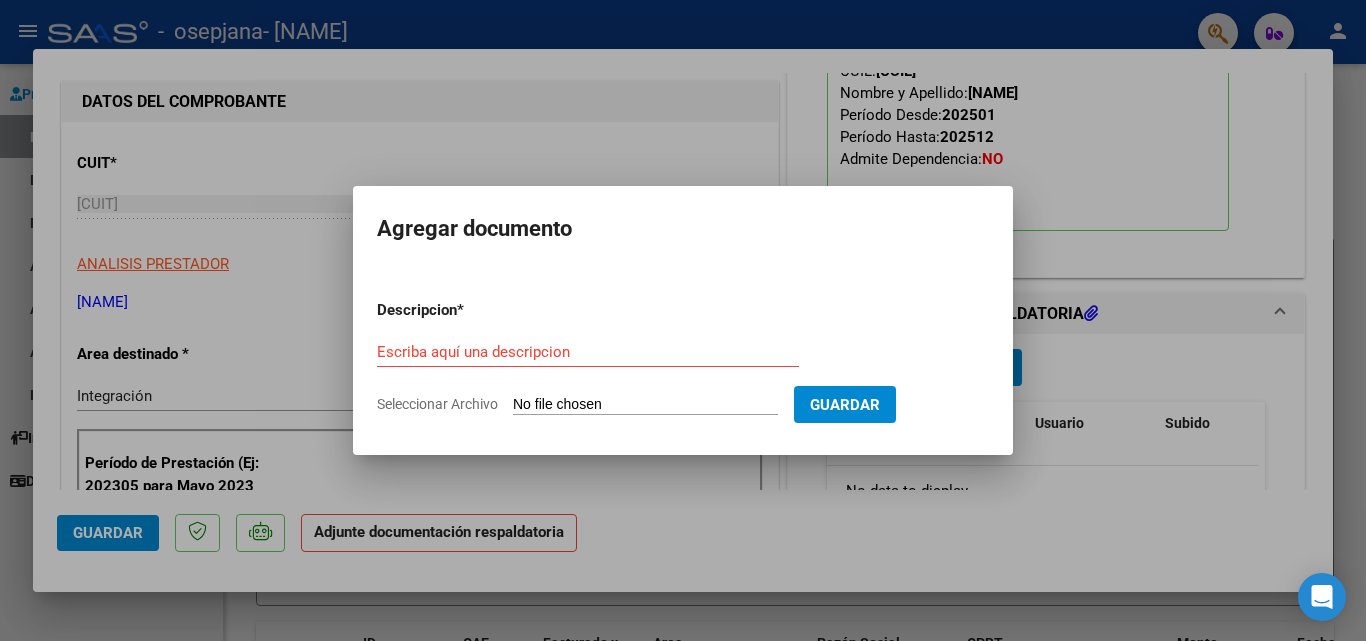 type on "C:\fakepath\[NAME] [DATE].pdf" 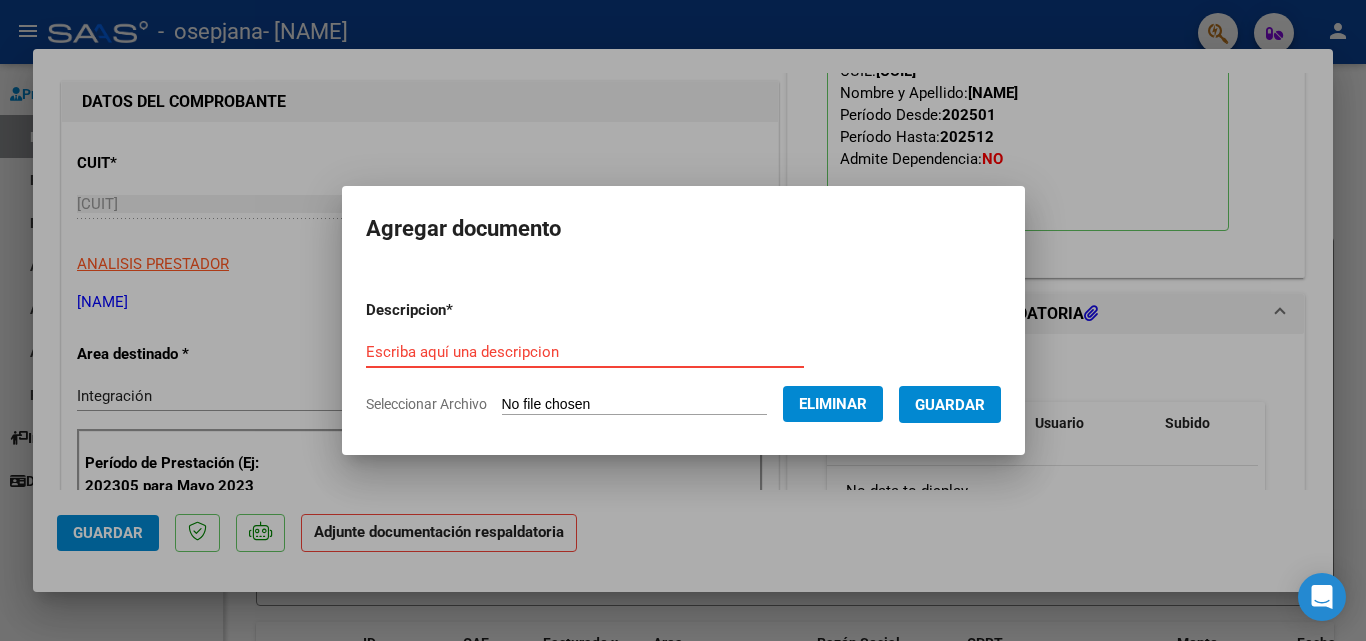 drag, startPoint x: 483, startPoint y: 351, endPoint x: 502, endPoint y: 326, distance: 31.400637 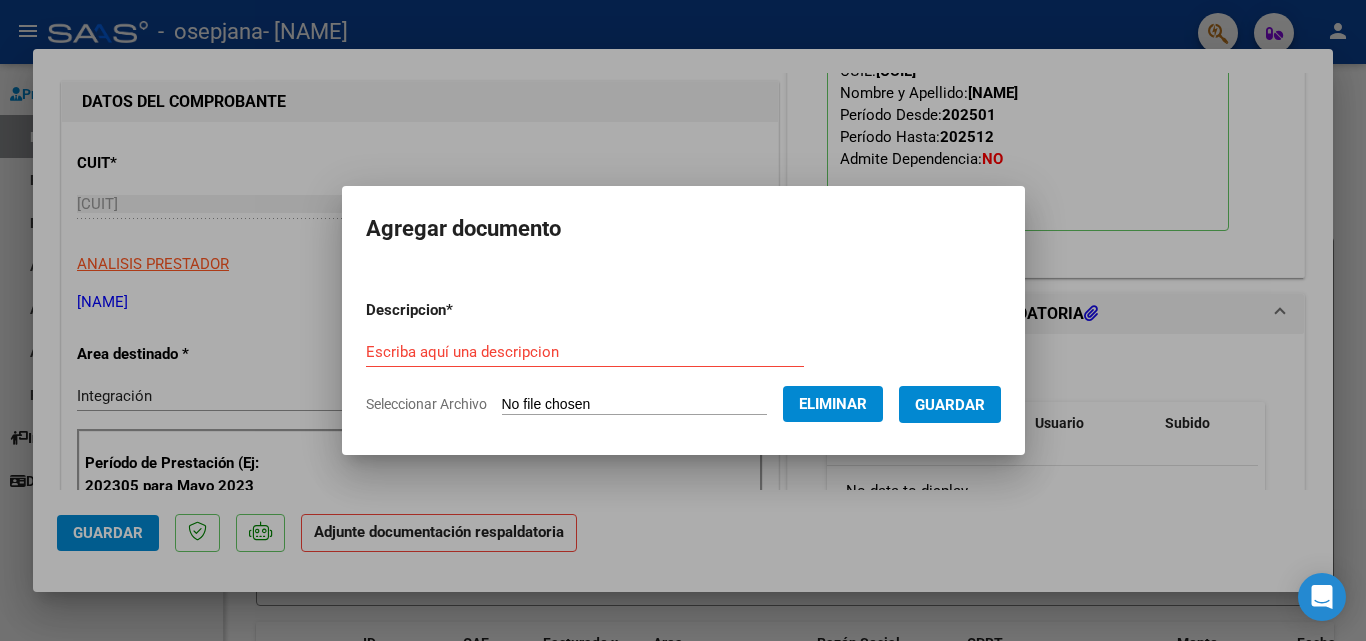 drag, startPoint x: 502, startPoint y: 326, endPoint x: 496, endPoint y: 346, distance: 20.880613 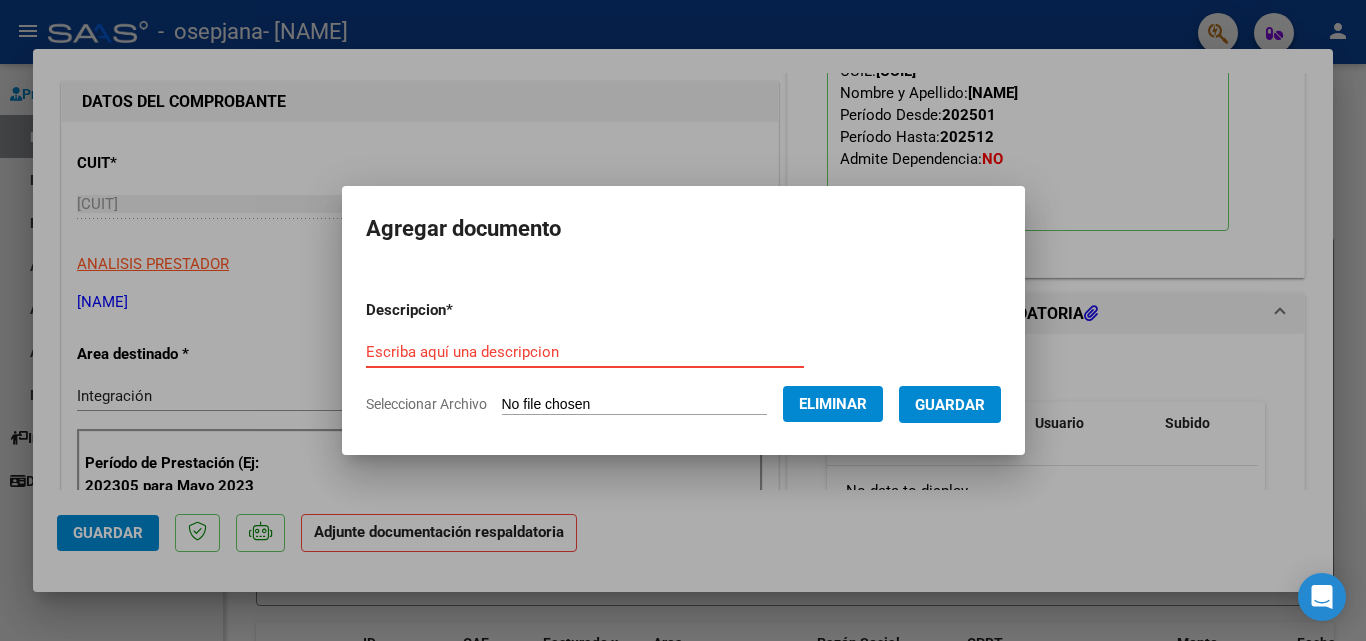 click on "Escriba aquí una descripcion" at bounding box center (585, 352) 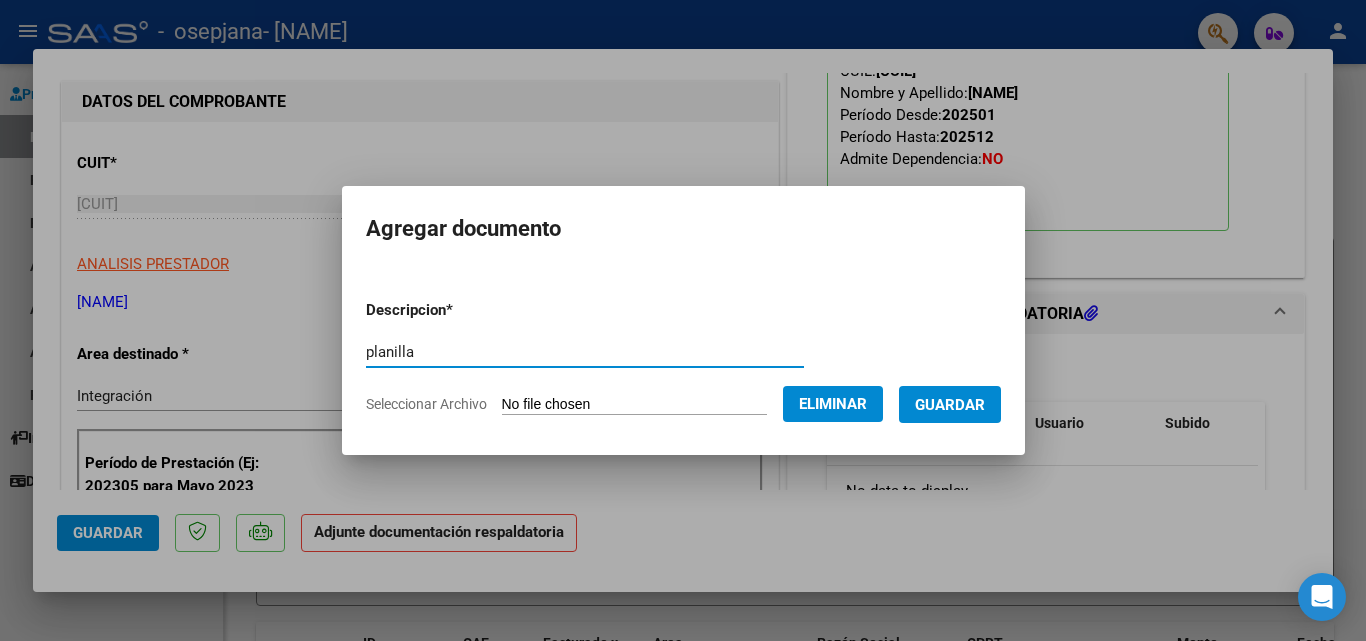 type on "planilla" 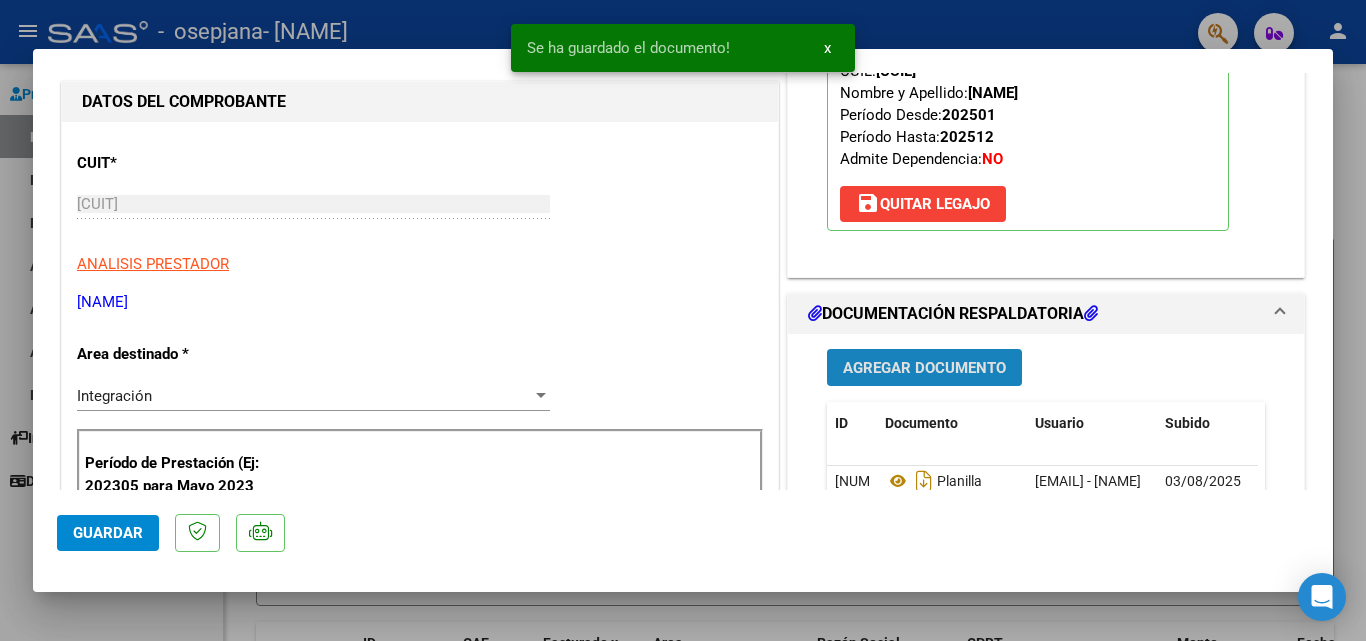 click on "Agregar Documento" at bounding box center [924, 367] 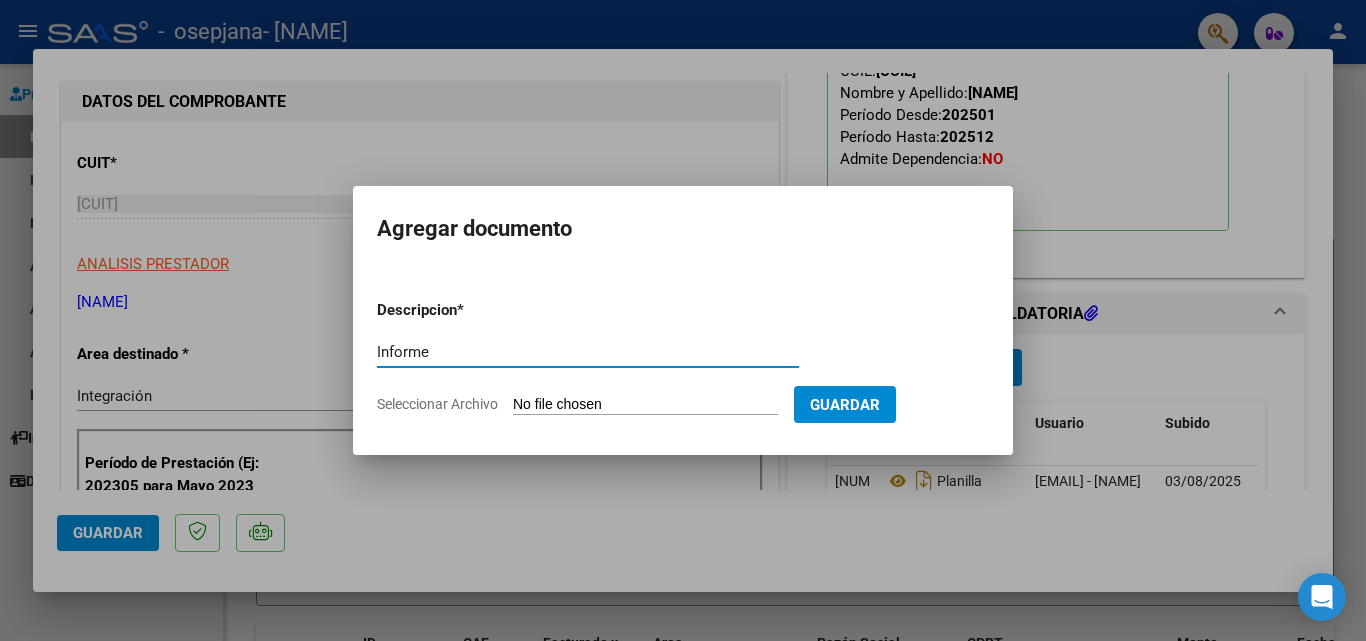 type on "Informe" 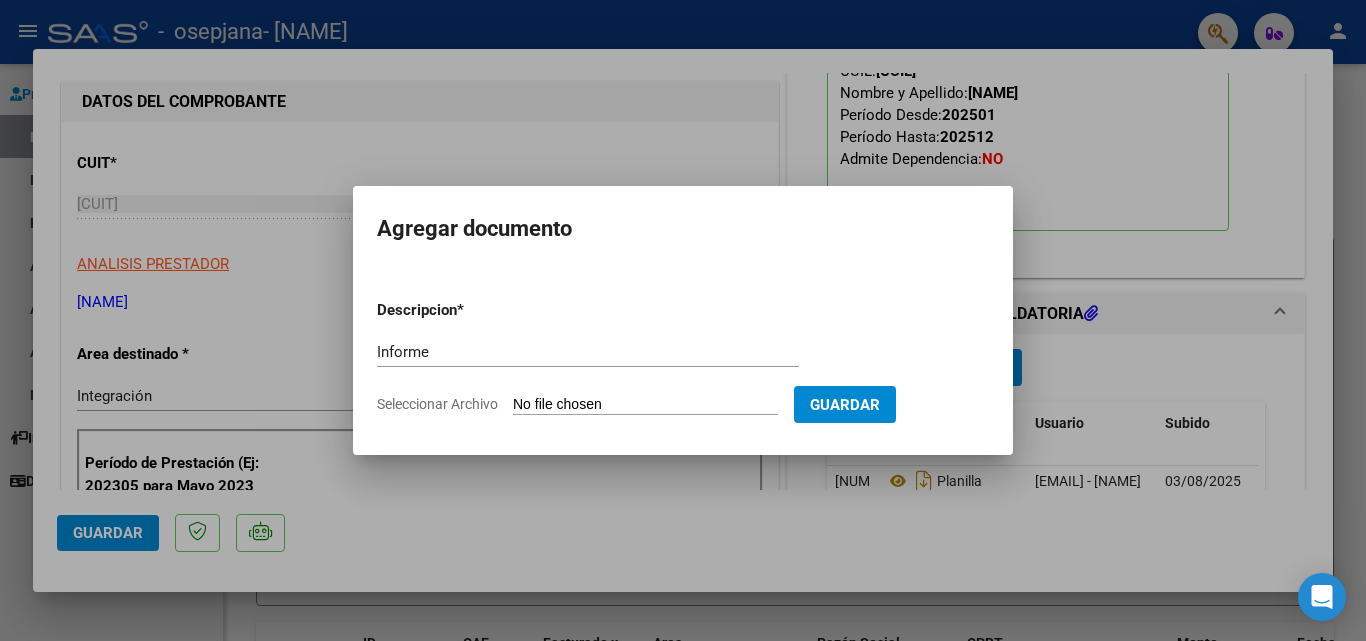 type on "C:\fakepath\[NAME] [DATE].docx" 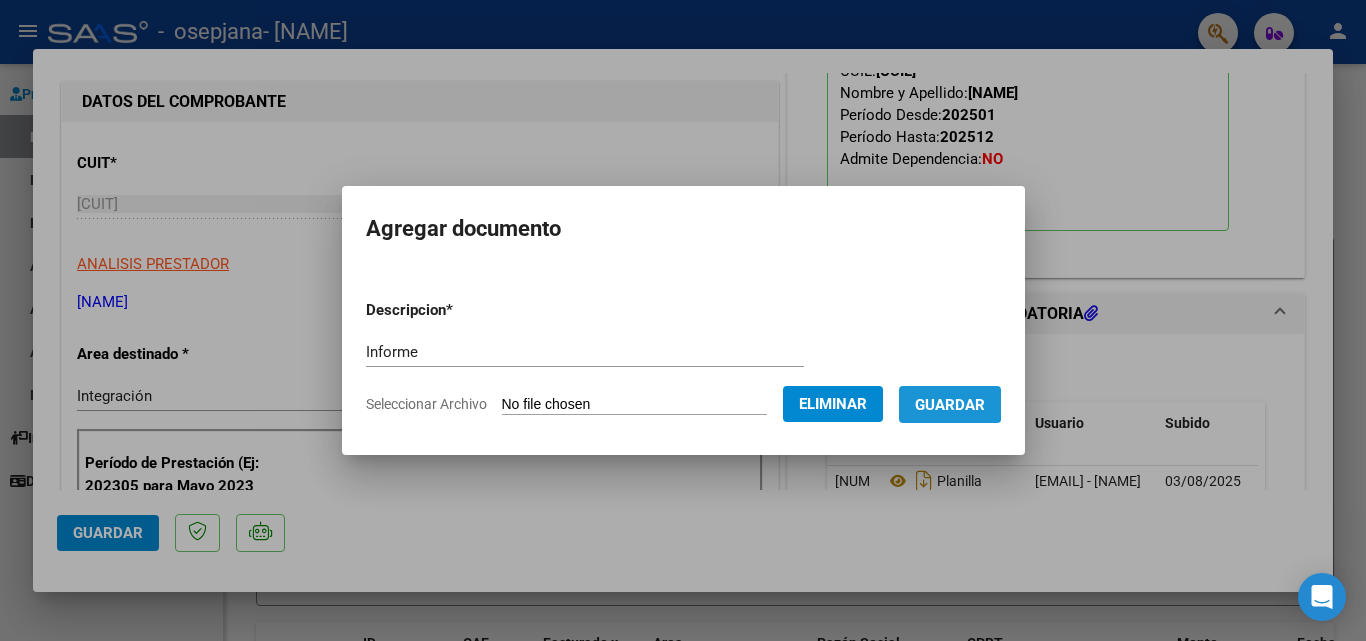 click on "Guardar" at bounding box center (950, 405) 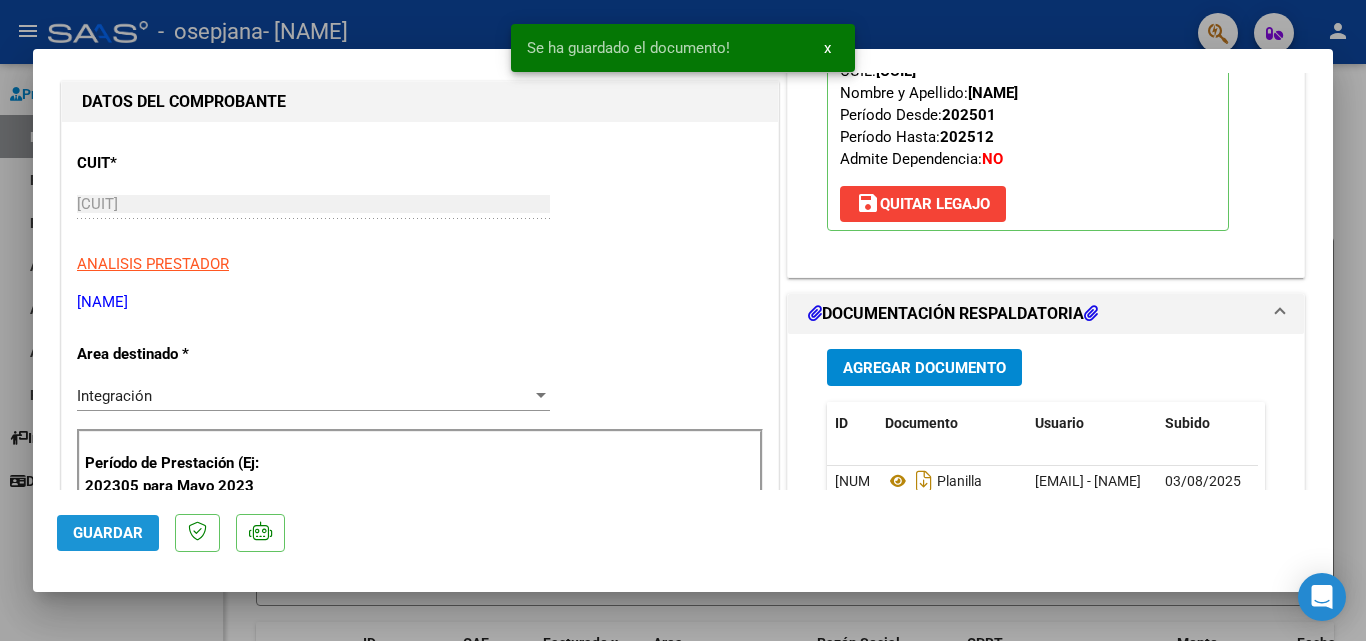 click on "Guardar" 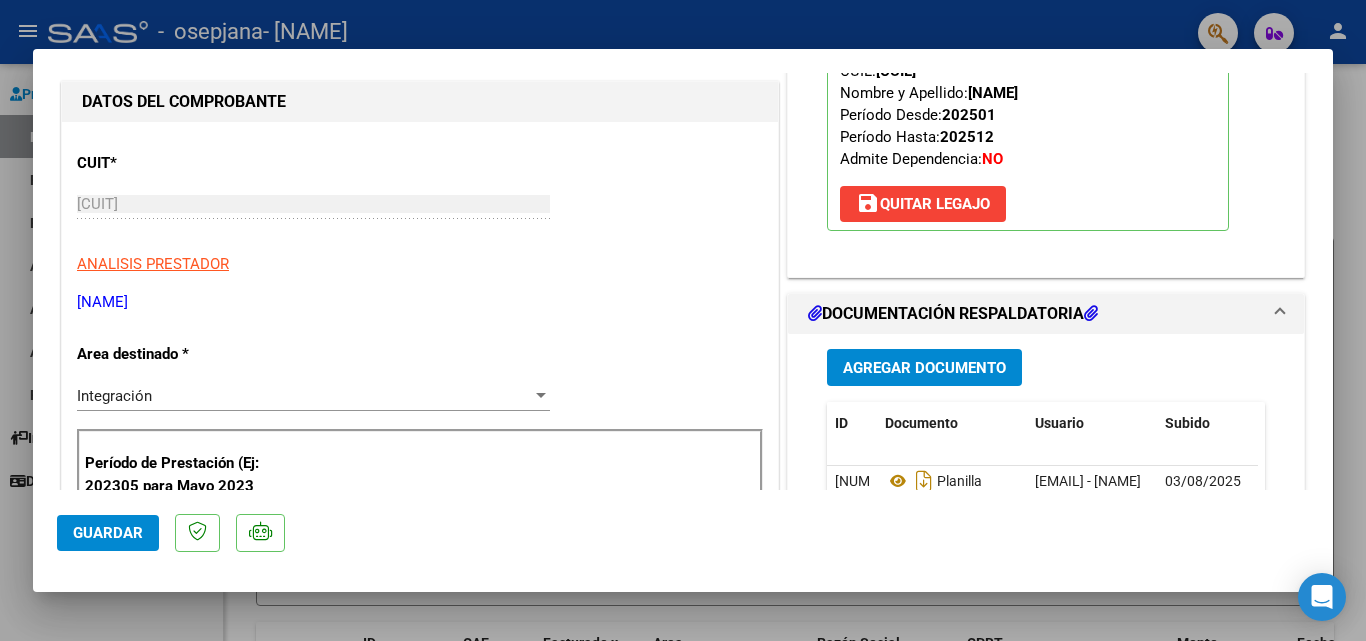 click at bounding box center (683, 320) 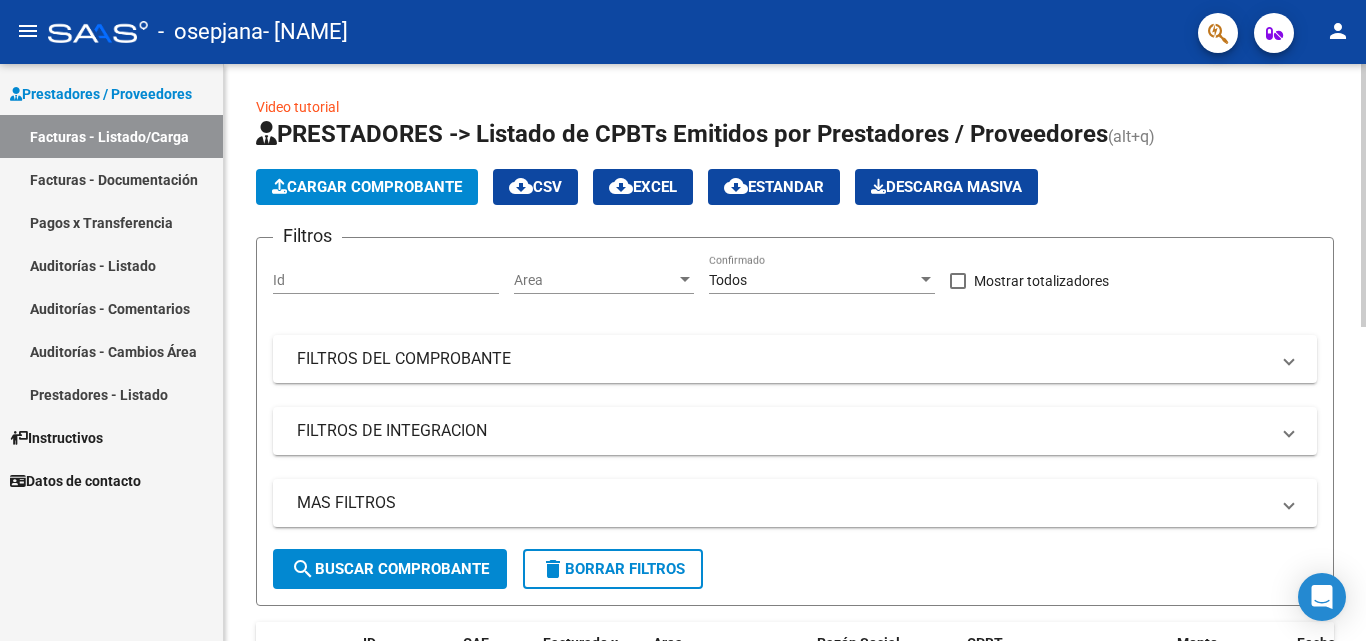 click on "PRESTADORES -> Listado de CPBTs Emitidos por Prestadores / Proveedores (alt+q)" 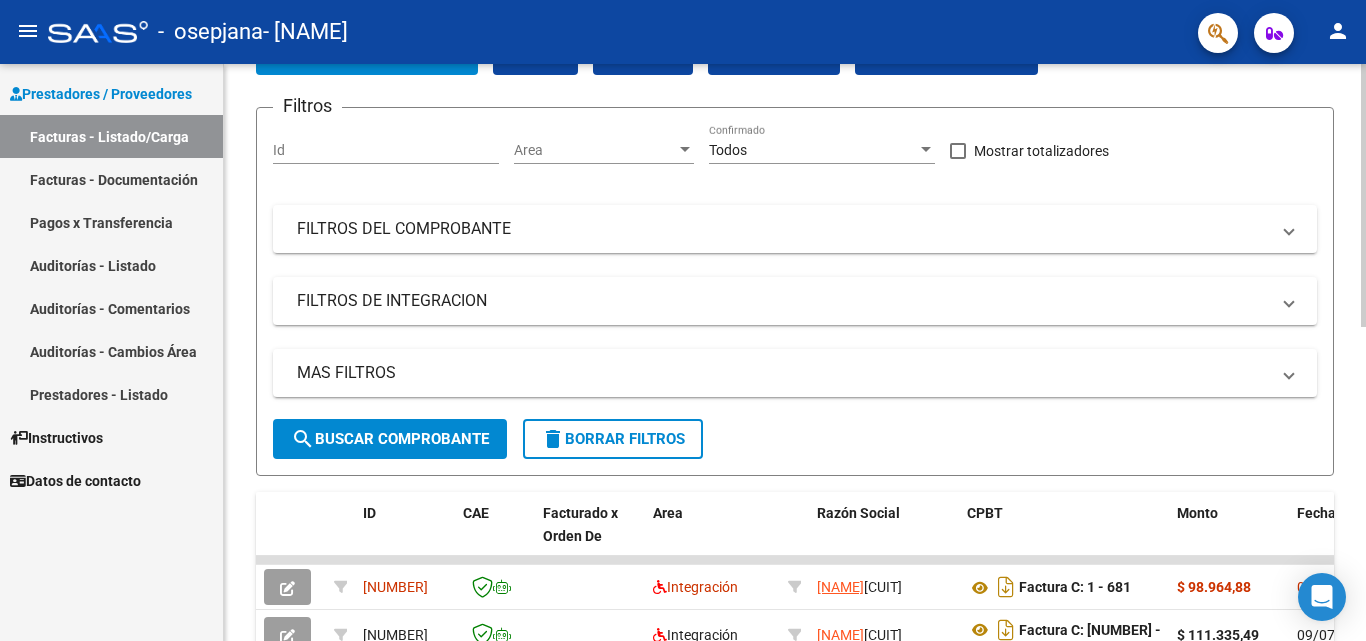scroll, scrollTop: 440, scrollLeft: 0, axis: vertical 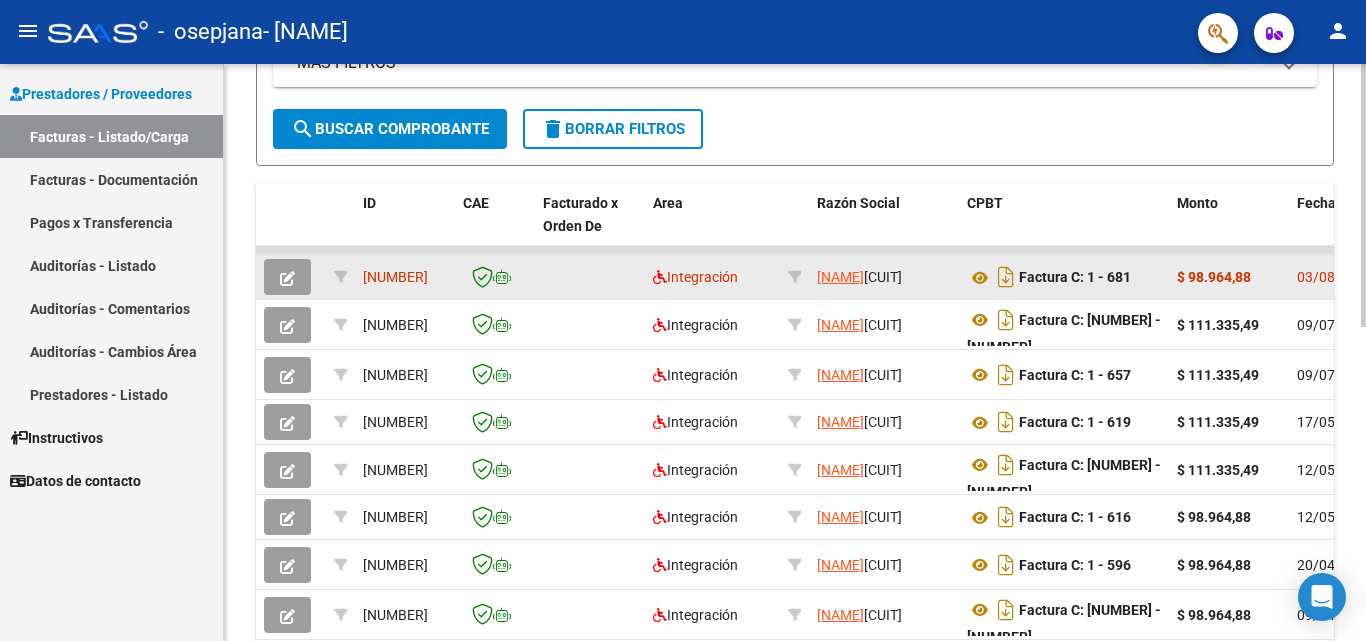 click on "[NUMBER]" 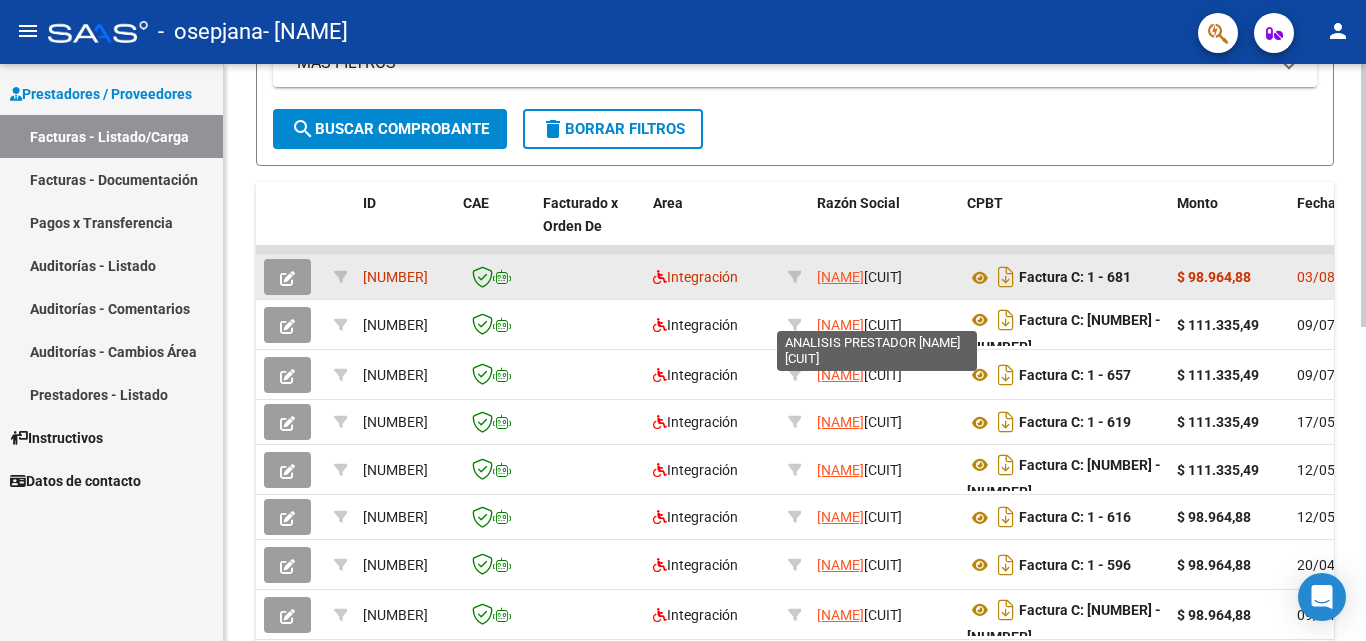 click on "[NAME]" 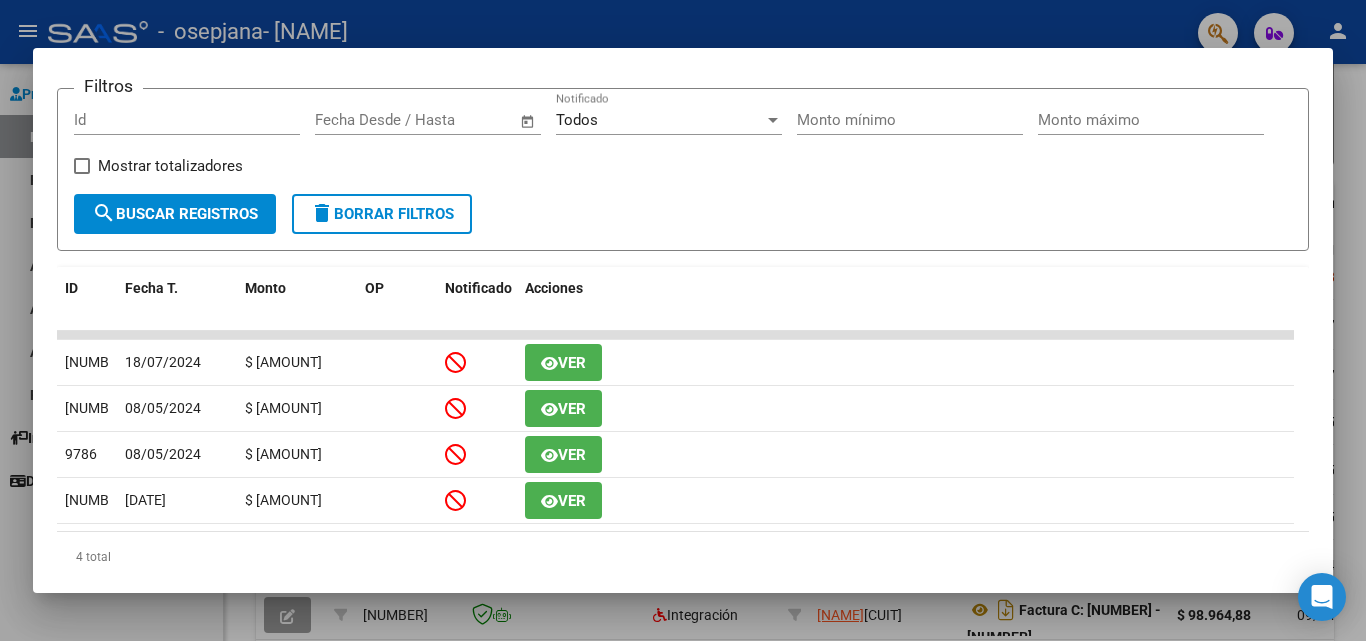 scroll, scrollTop: 341, scrollLeft: 0, axis: vertical 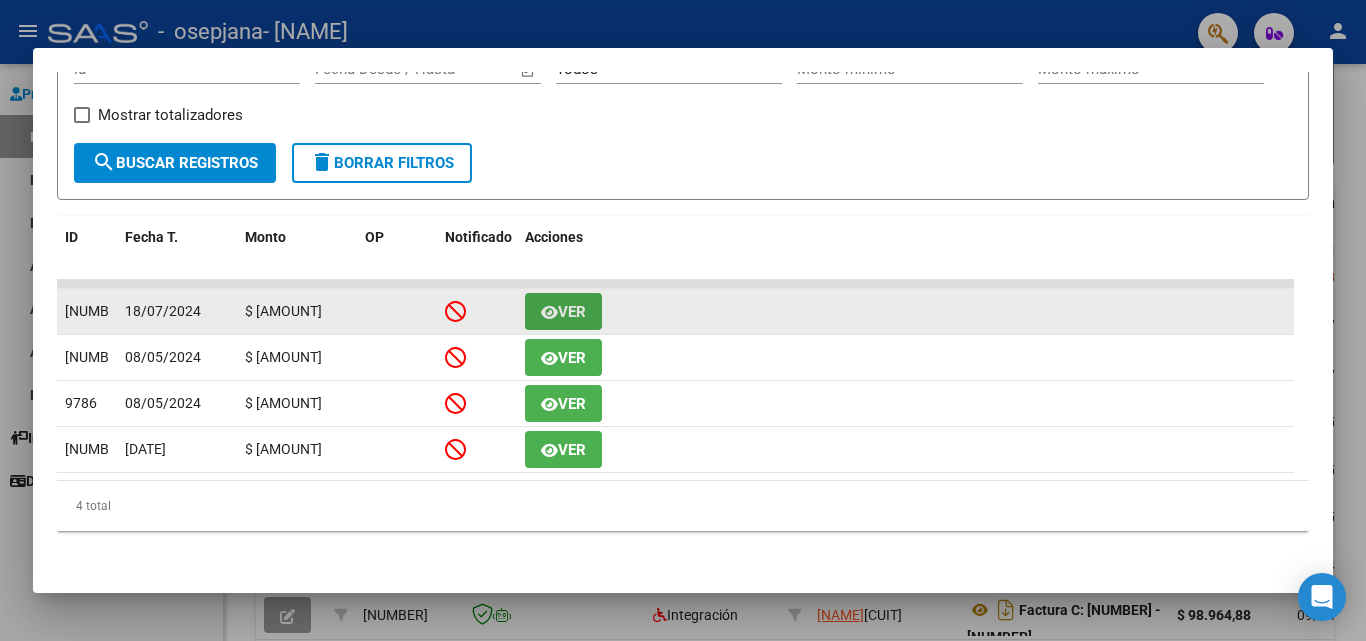 click on "Ver" 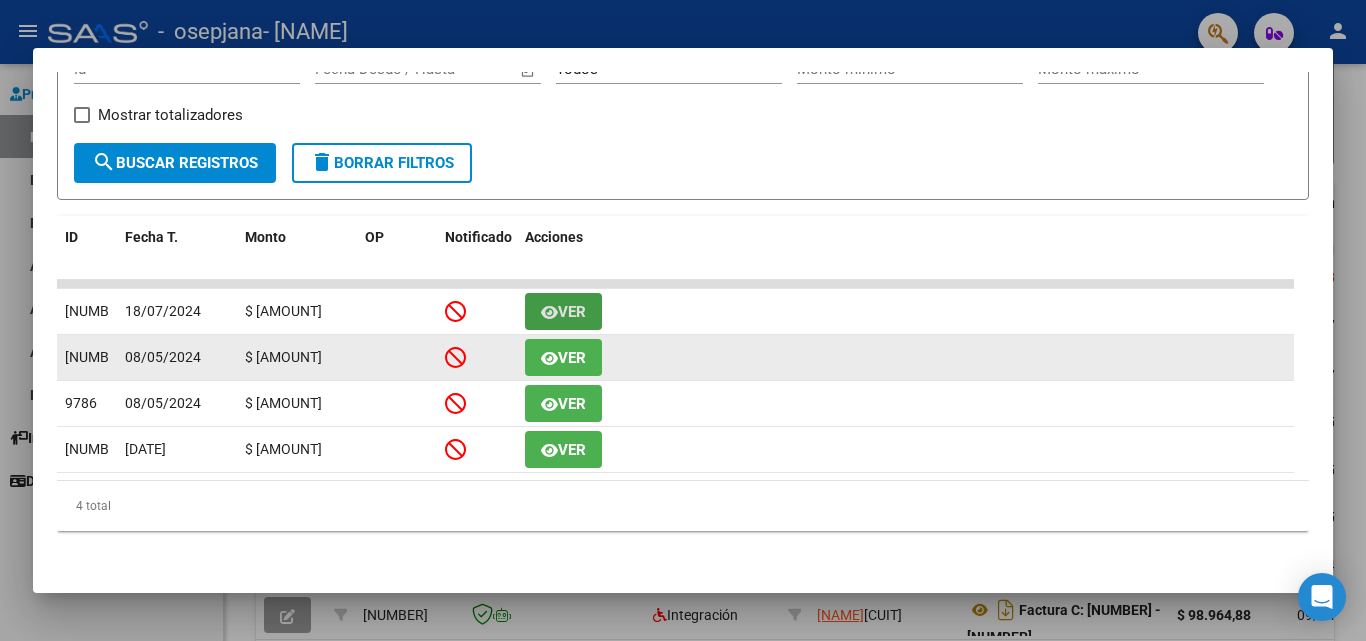 click on "Ver" 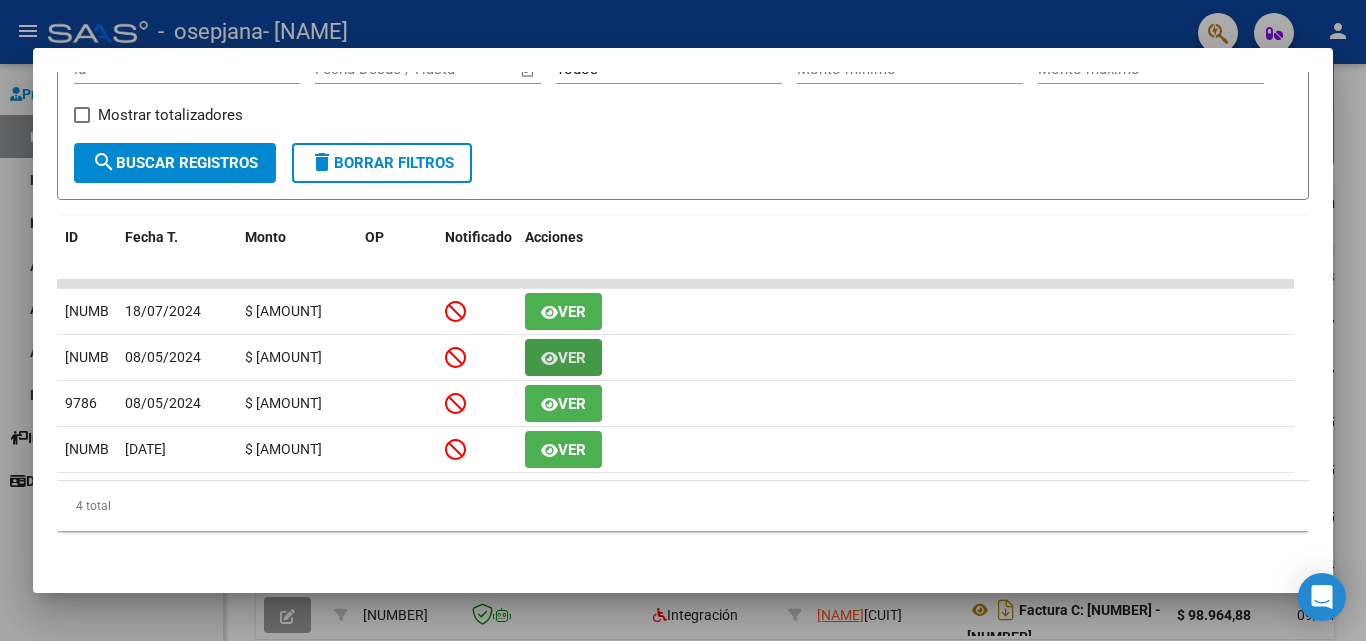 type 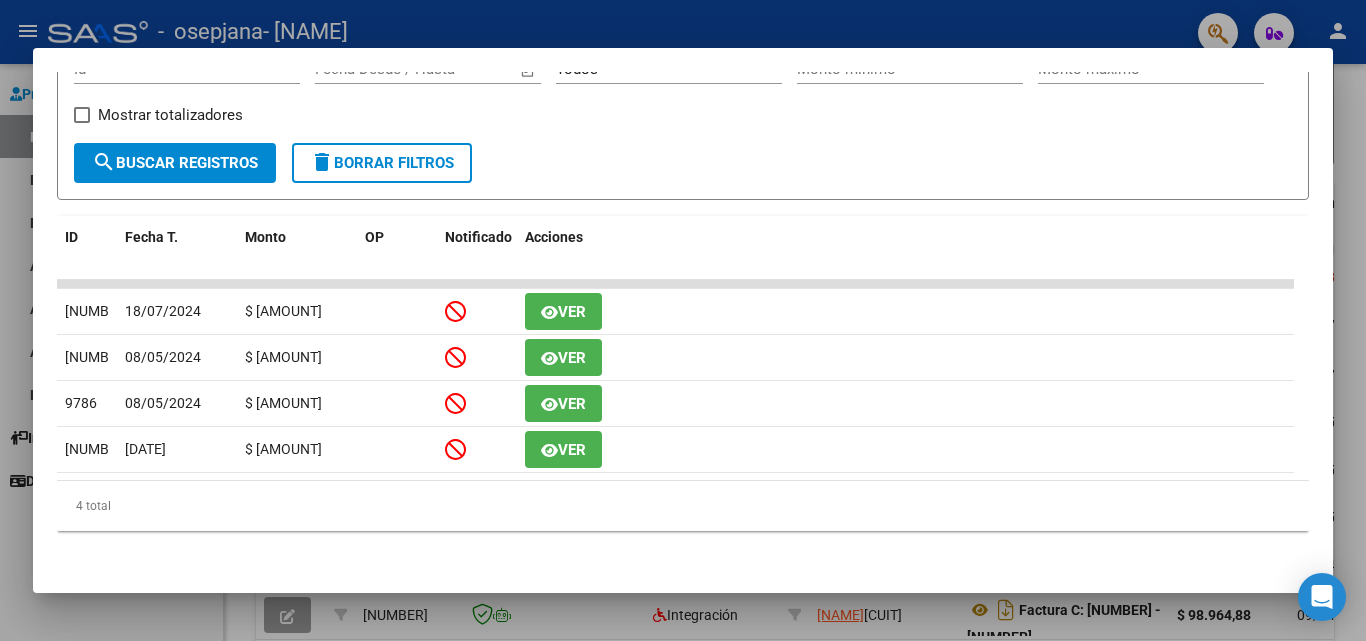 click on "ID Fecha T. Monto OP Notificado Acciones [NUMBER] [DATE] $ [AMOUNT] Ver    [NUMBER] [DATE] $ [AMOUNT] Ver    [NUMBER] [DATE] $ [AMOUNT] Ver    [NUMBER] [DATE] $ [AMOUNT] Ver     4 total   1" at bounding box center (683, 265) 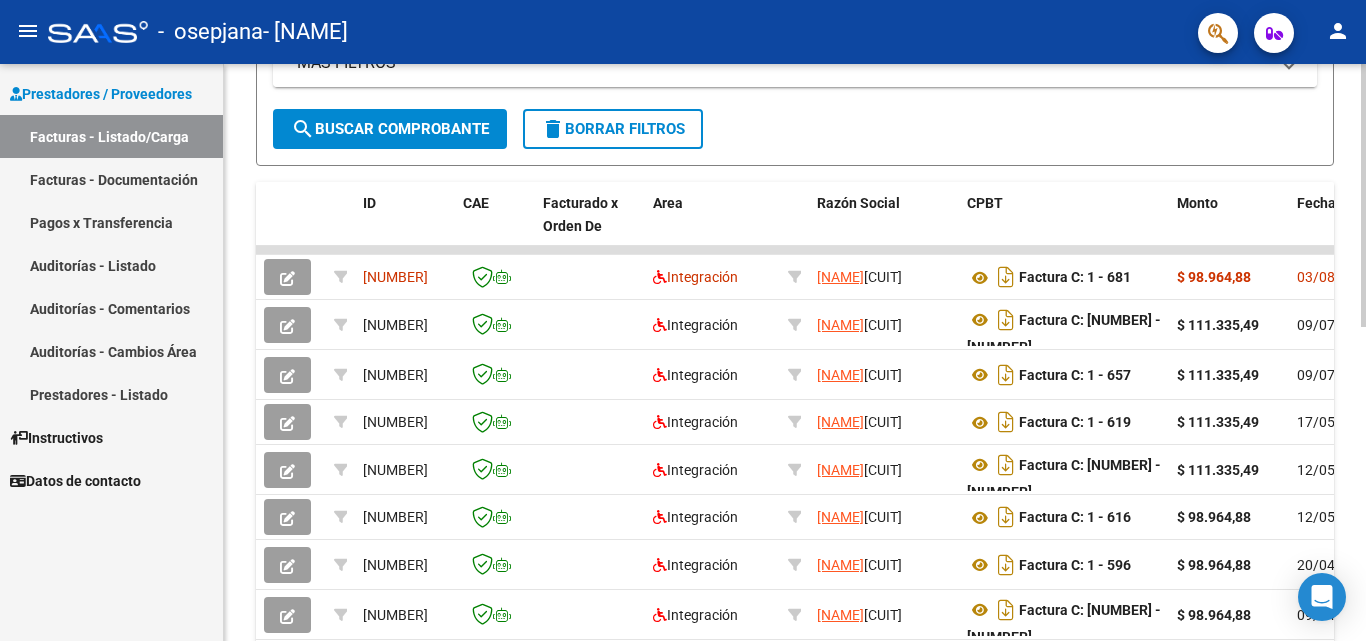 click on "MAS FILTROS" at bounding box center (795, 63) 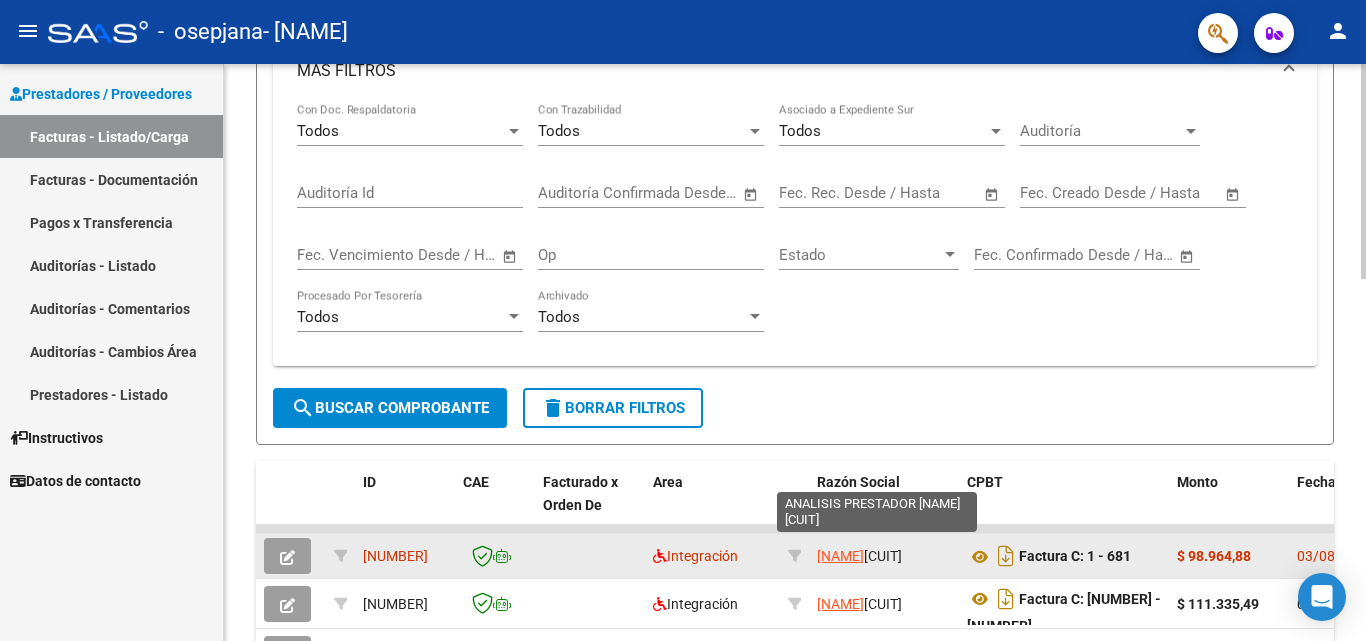 click on "[NAME]" 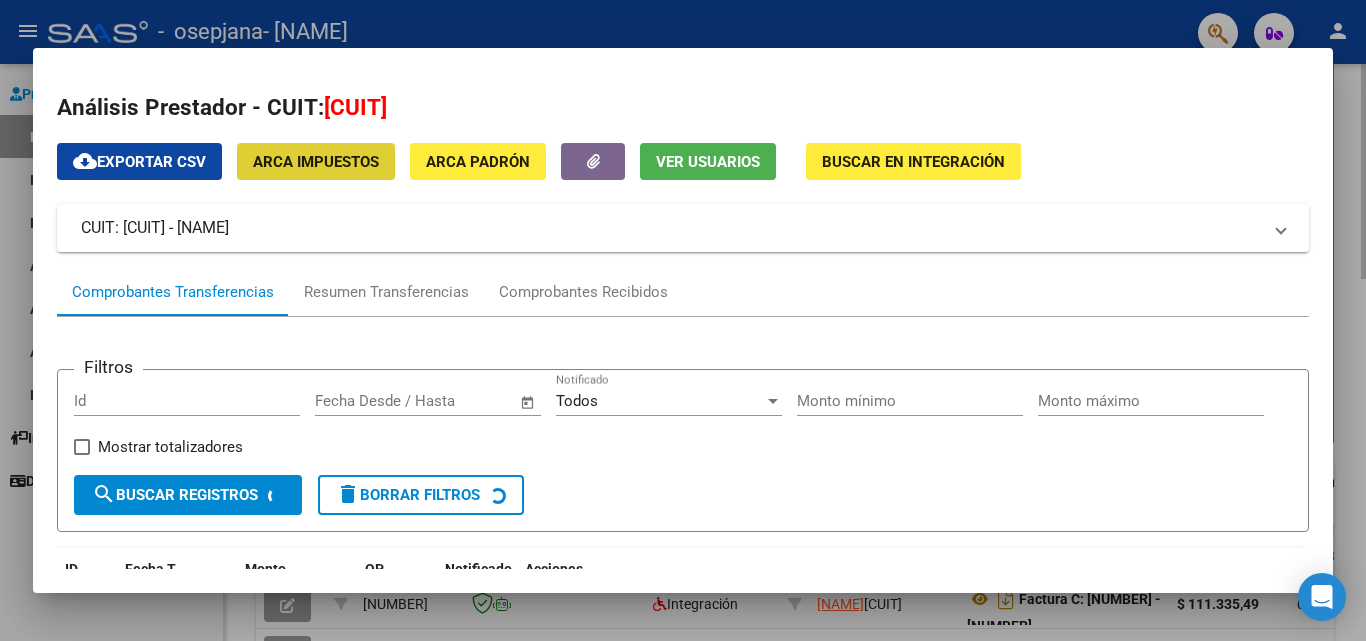type 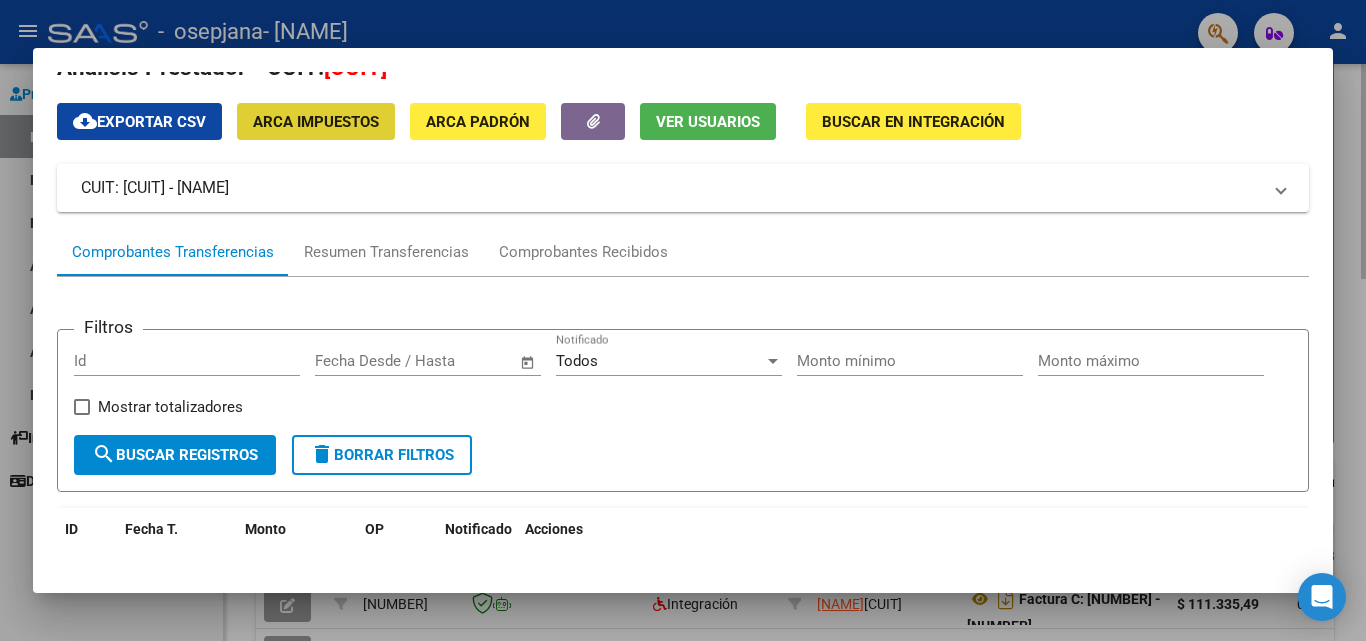scroll, scrollTop: 341, scrollLeft: 0, axis: vertical 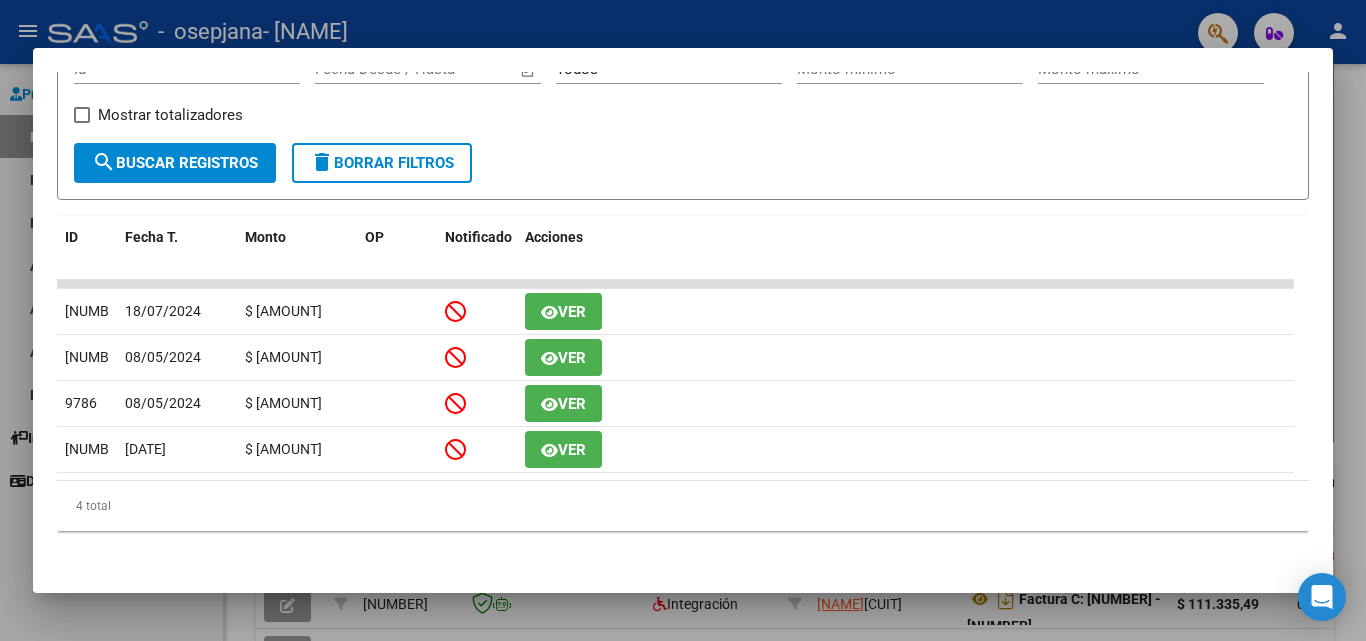 click at bounding box center [683, 320] 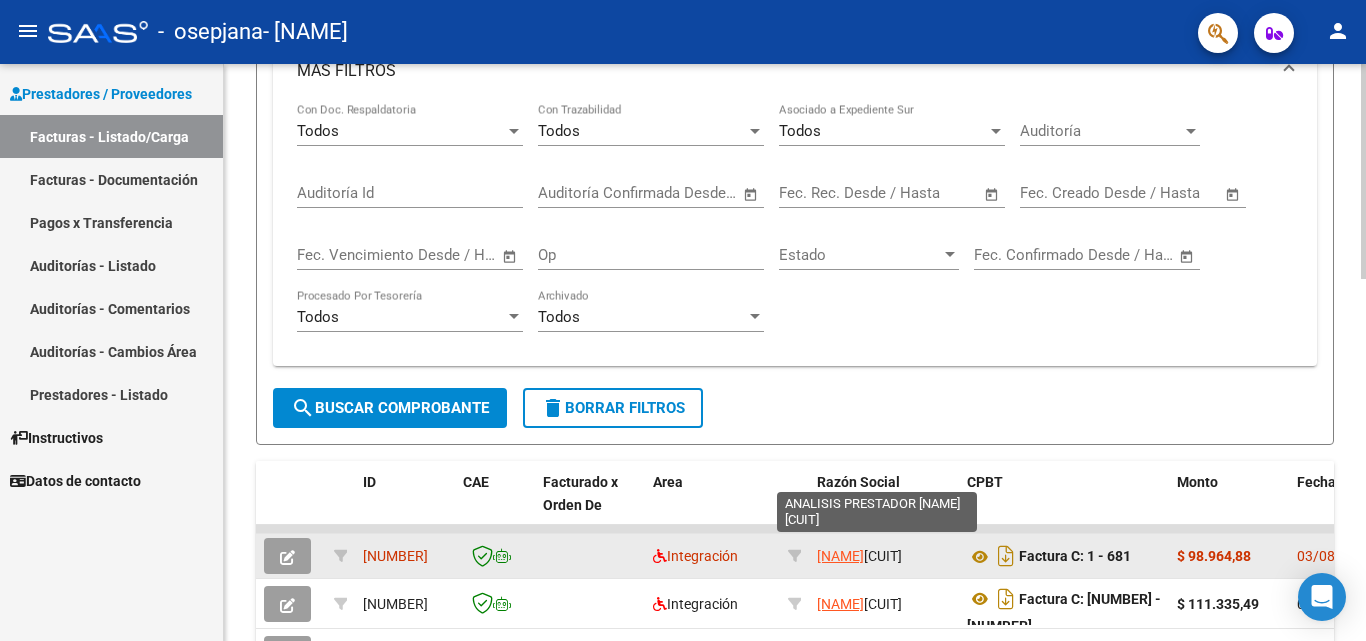 click on "[NAME]" 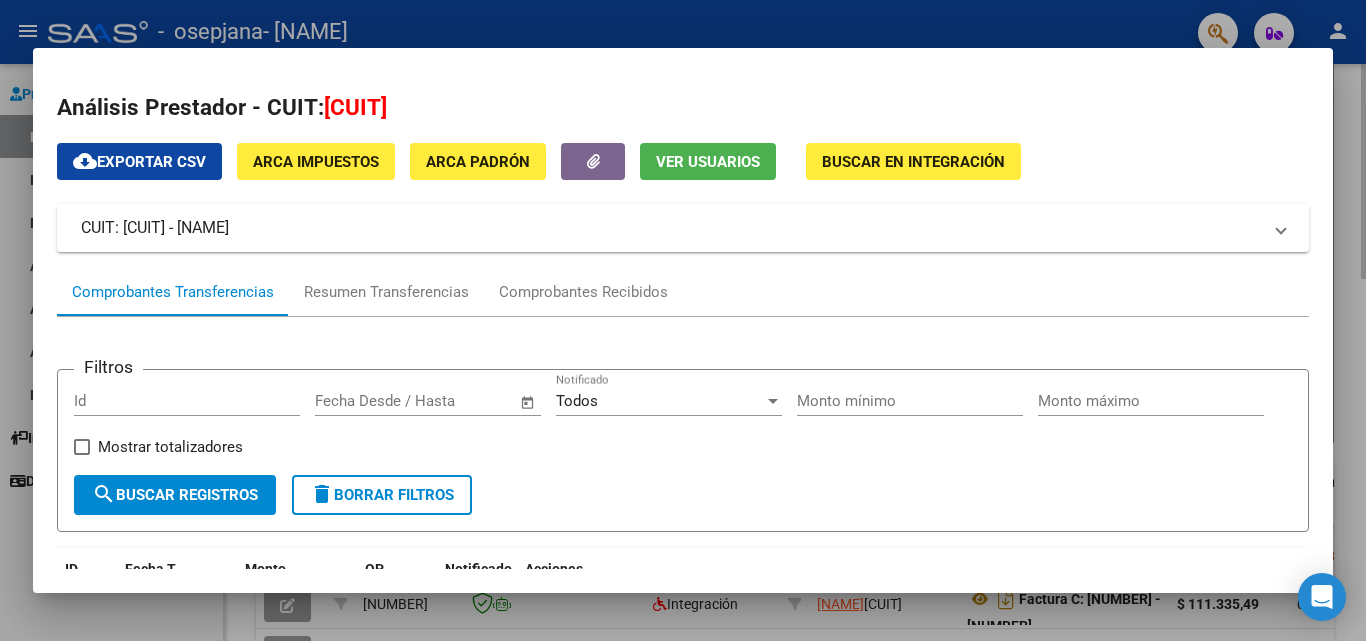 scroll, scrollTop: 49, scrollLeft: 0, axis: vertical 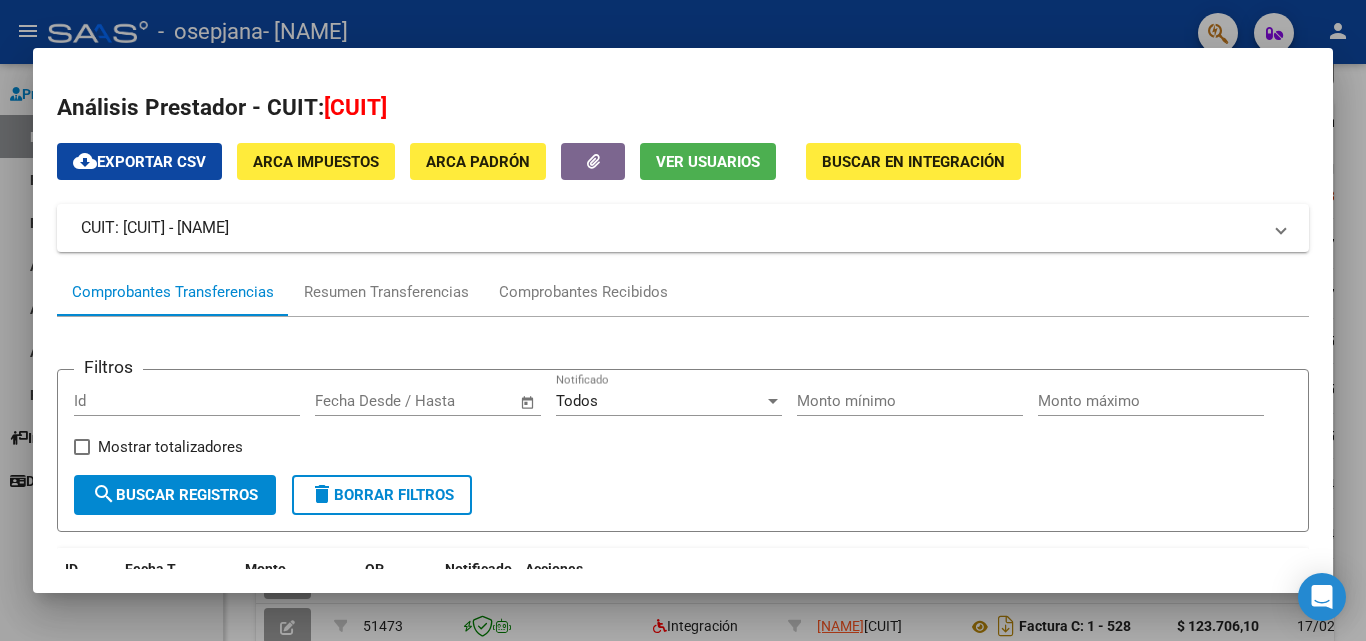 click at bounding box center (683, 320) 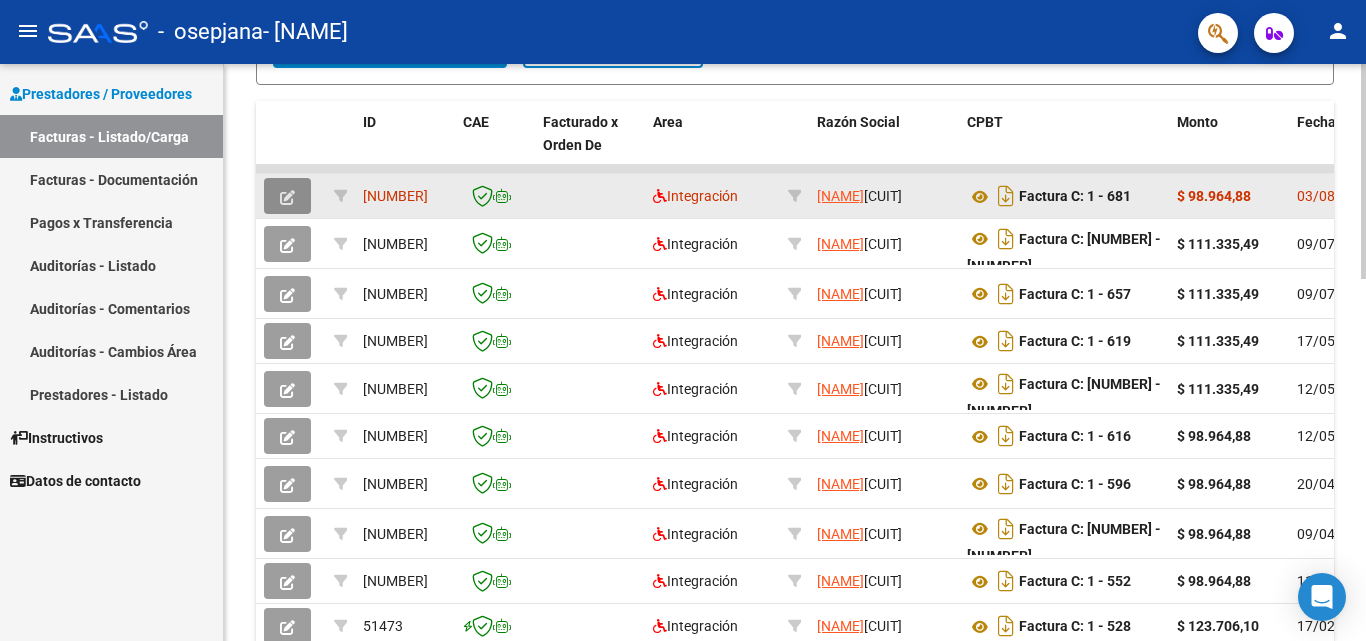 click 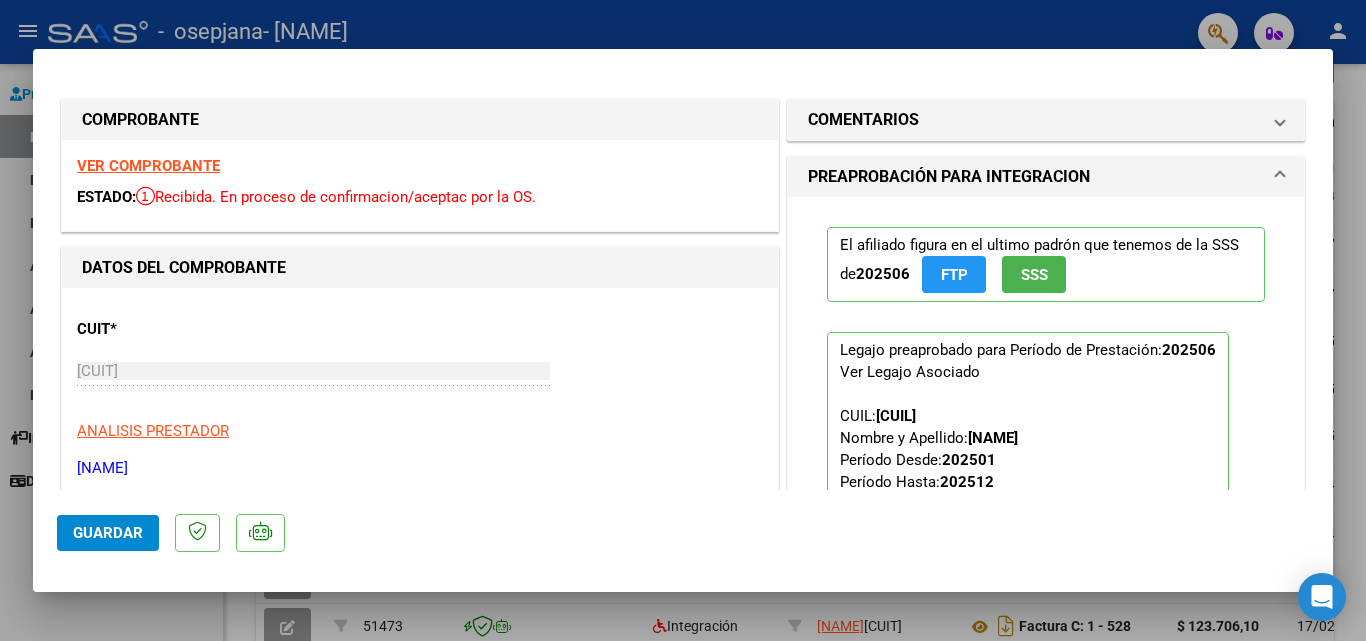 click on "CUIT  *   [CUIT] Ingresar CUIT  ANALISIS PRESTADOR  [NAME]  ARCA Padrón" at bounding box center (420, 391) 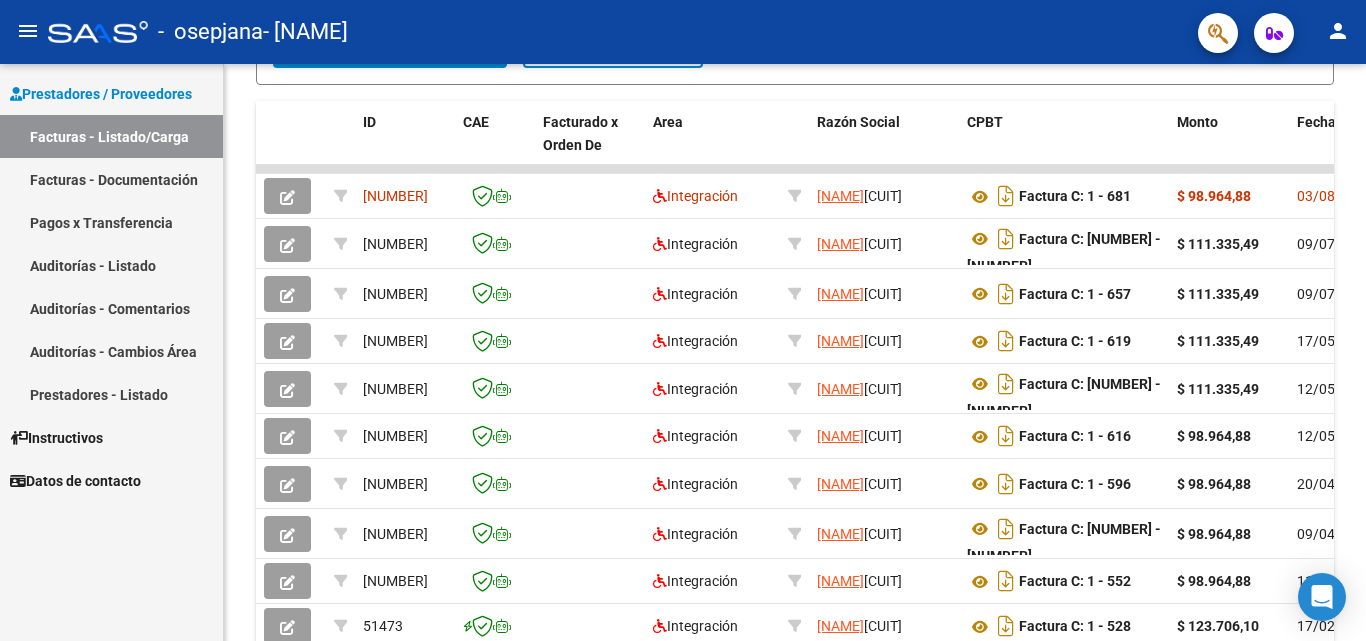 click on "Facturas - Documentación" at bounding box center [111, 179] 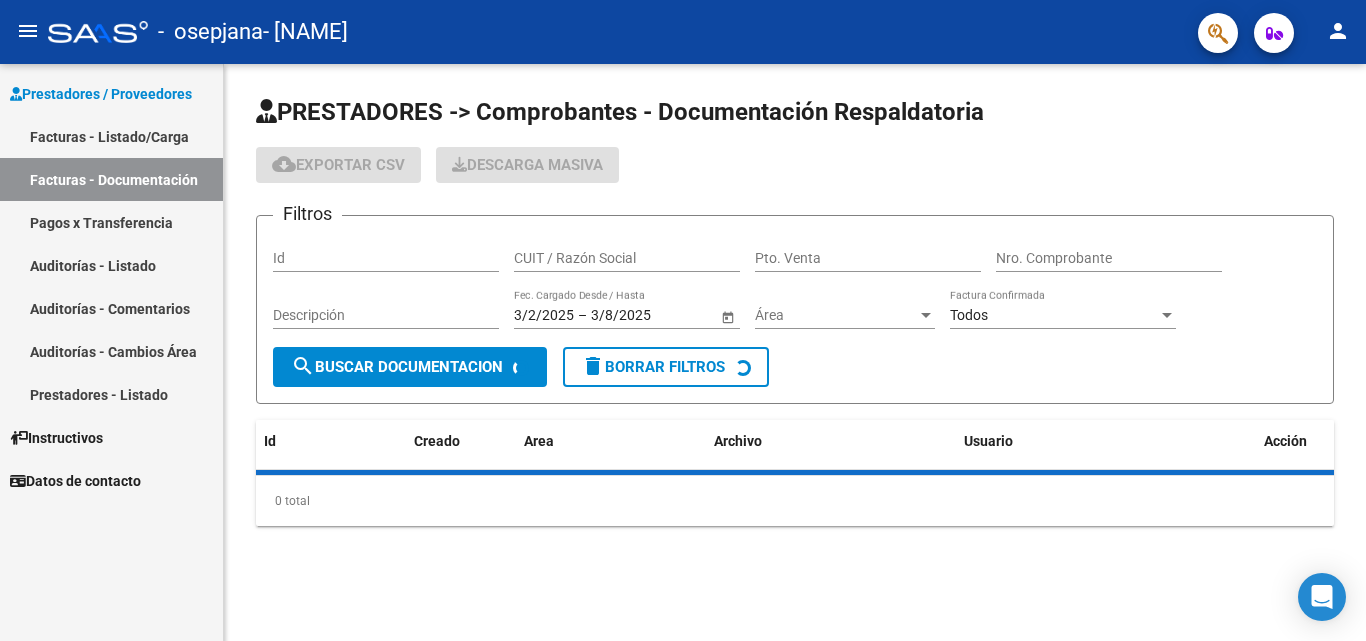 scroll, scrollTop: 0, scrollLeft: 0, axis: both 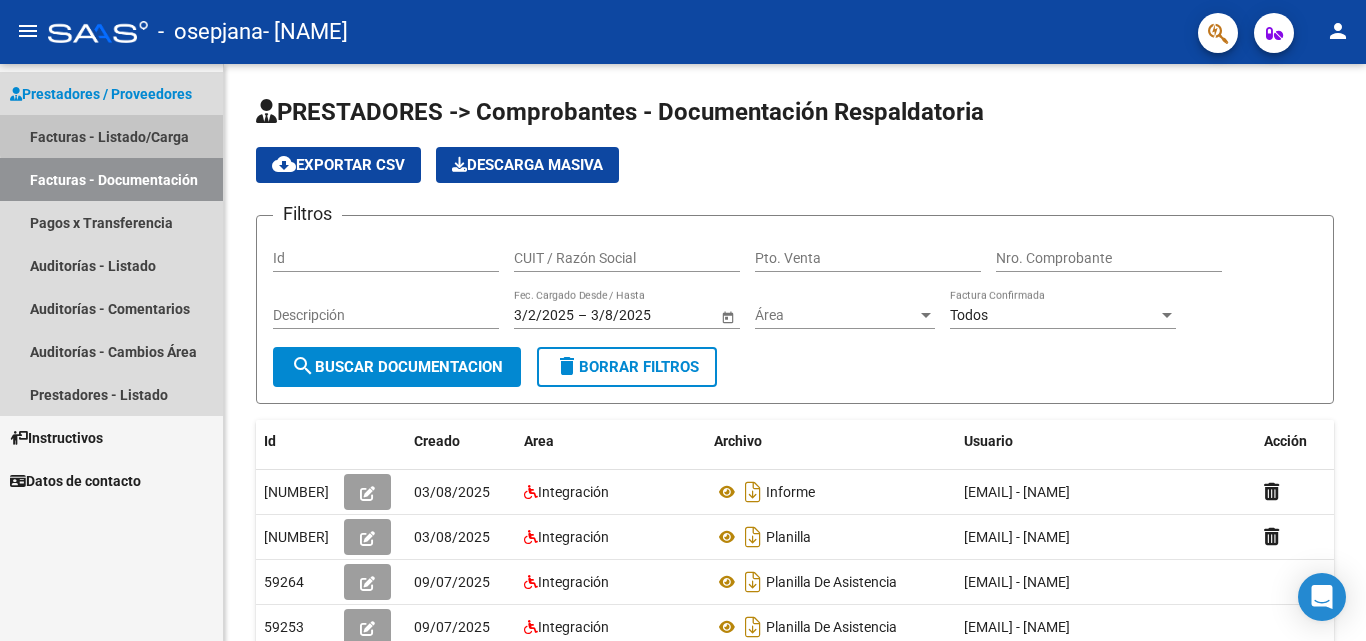 click on "Facturas - Listado/Carga" at bounding box center [111, 136] 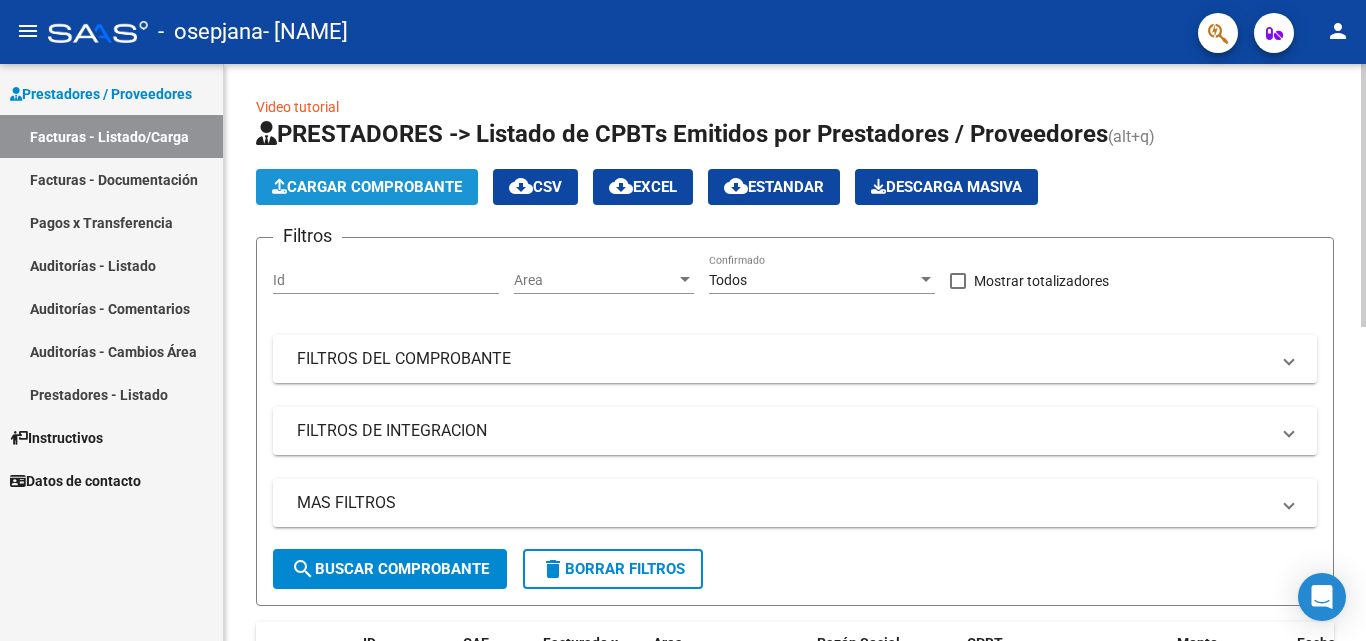 click on "Cargar Comprobante" 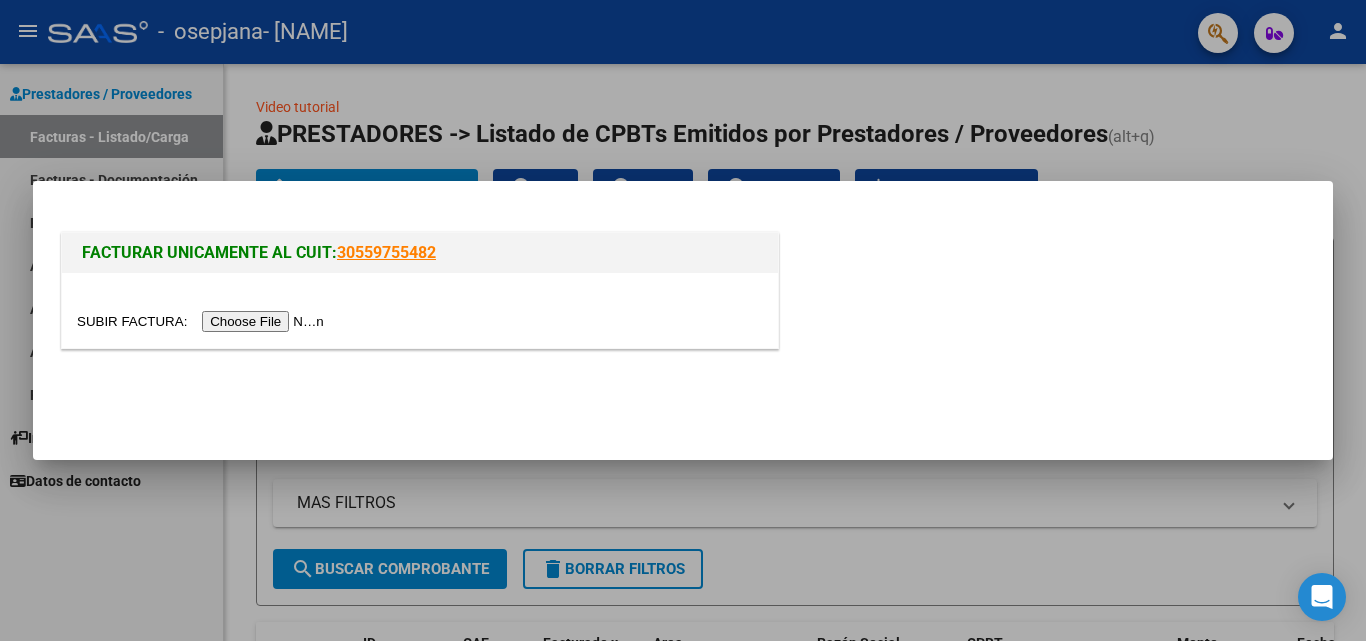 click at bounding box center [203, 321] 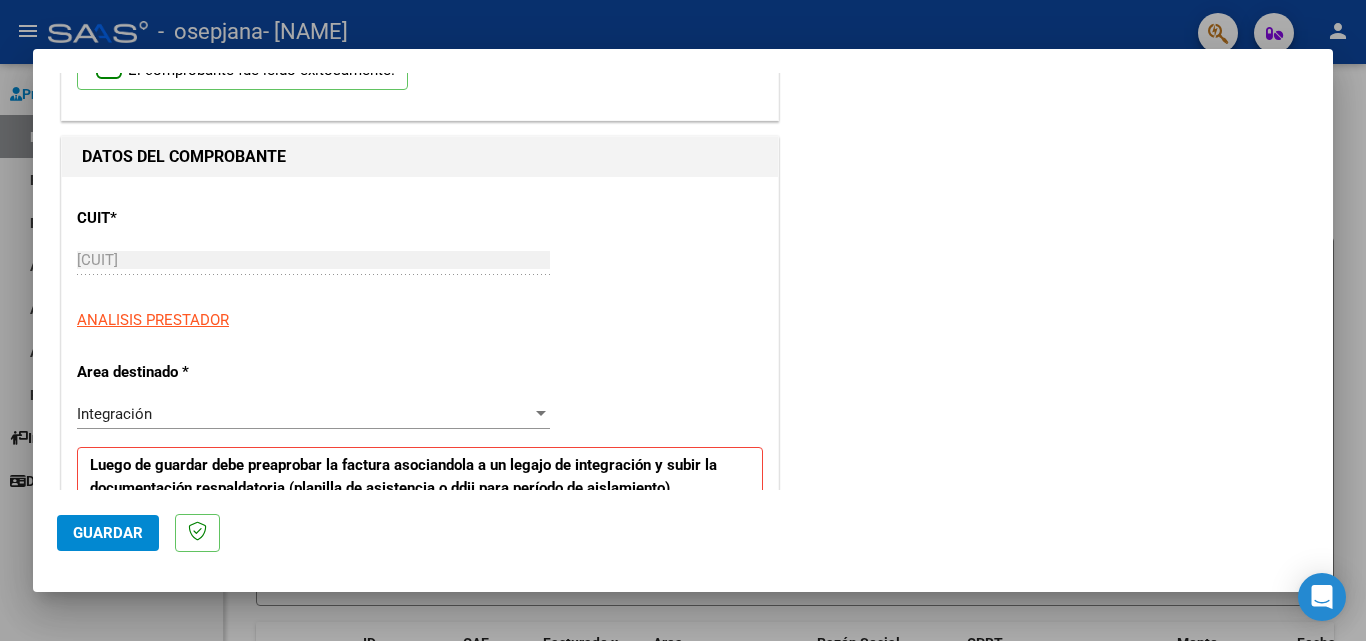 scroll, scrollTop: 386, scrollLeft: 0, axis: vertical 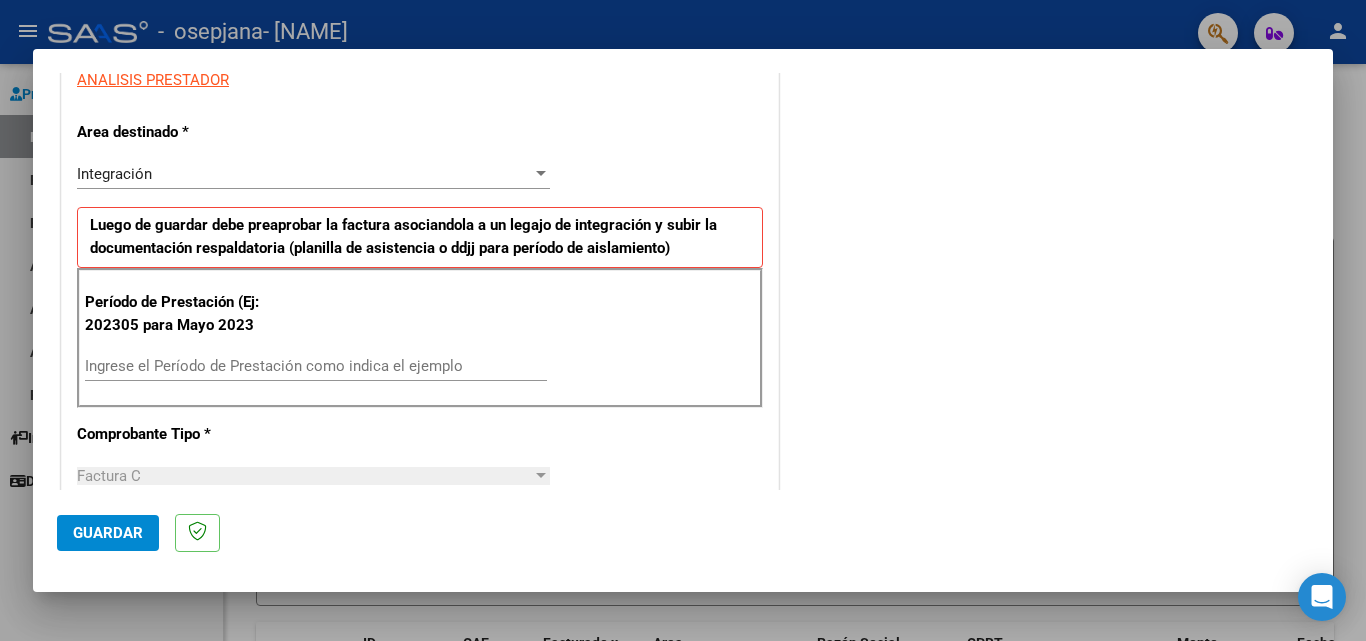 click on "Ingrese el Período de Prestación como indica el ejemplo" at bounding box center (316, 366) 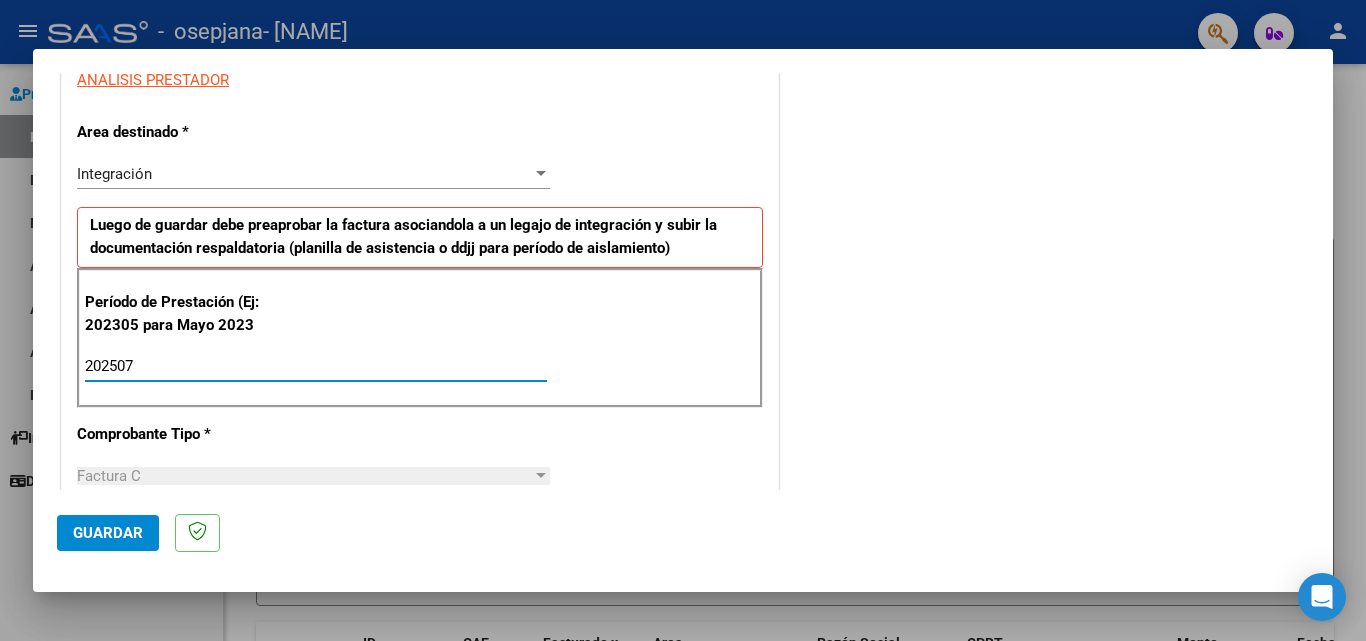 type on "202507" 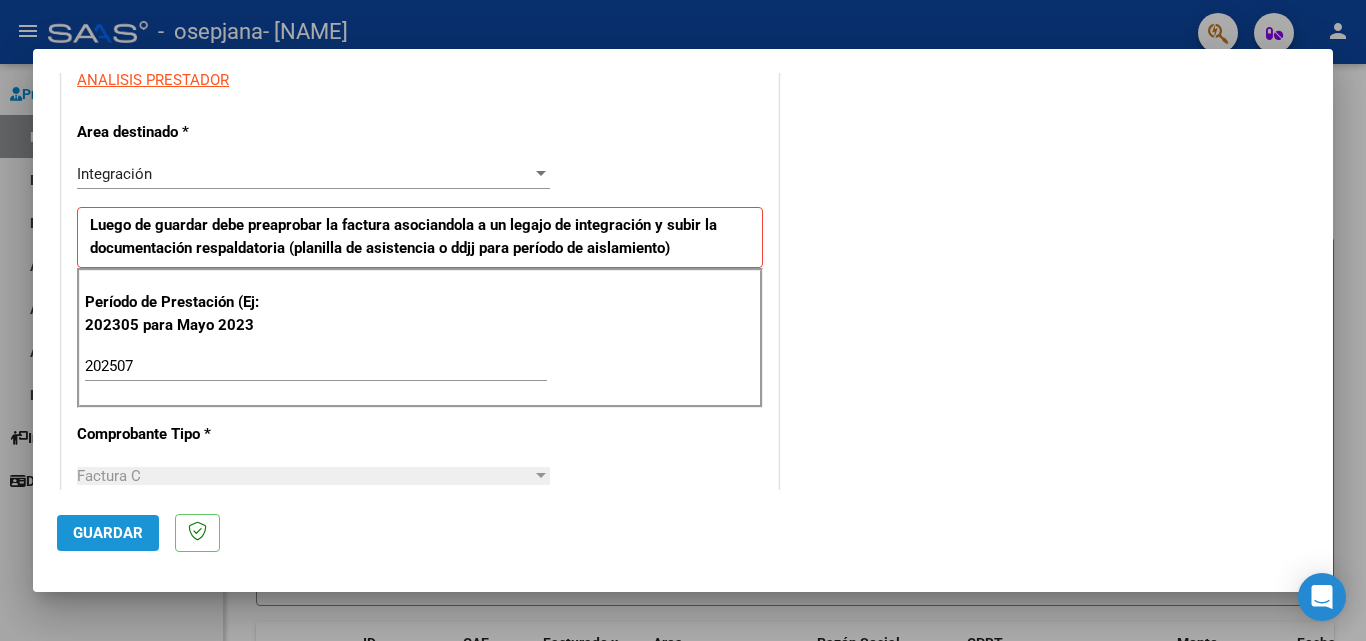 click on "Guardar" 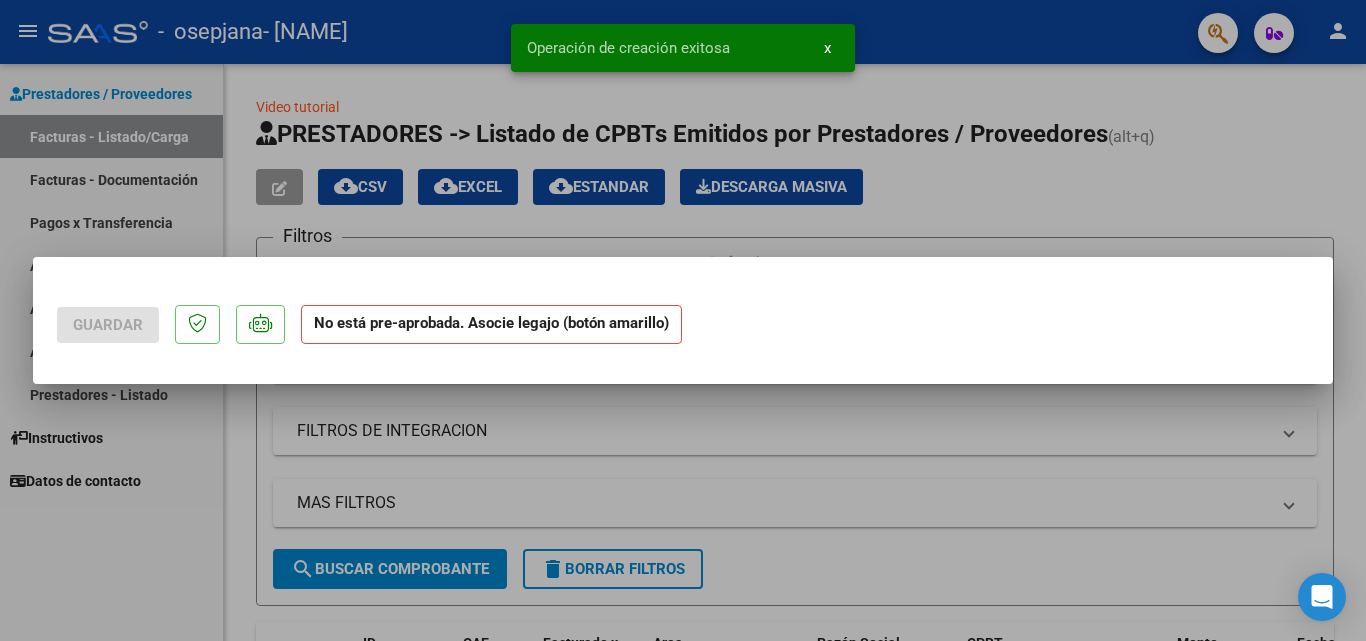 scroll, scrollTop: 0, scrollLeft: 0, axis: both 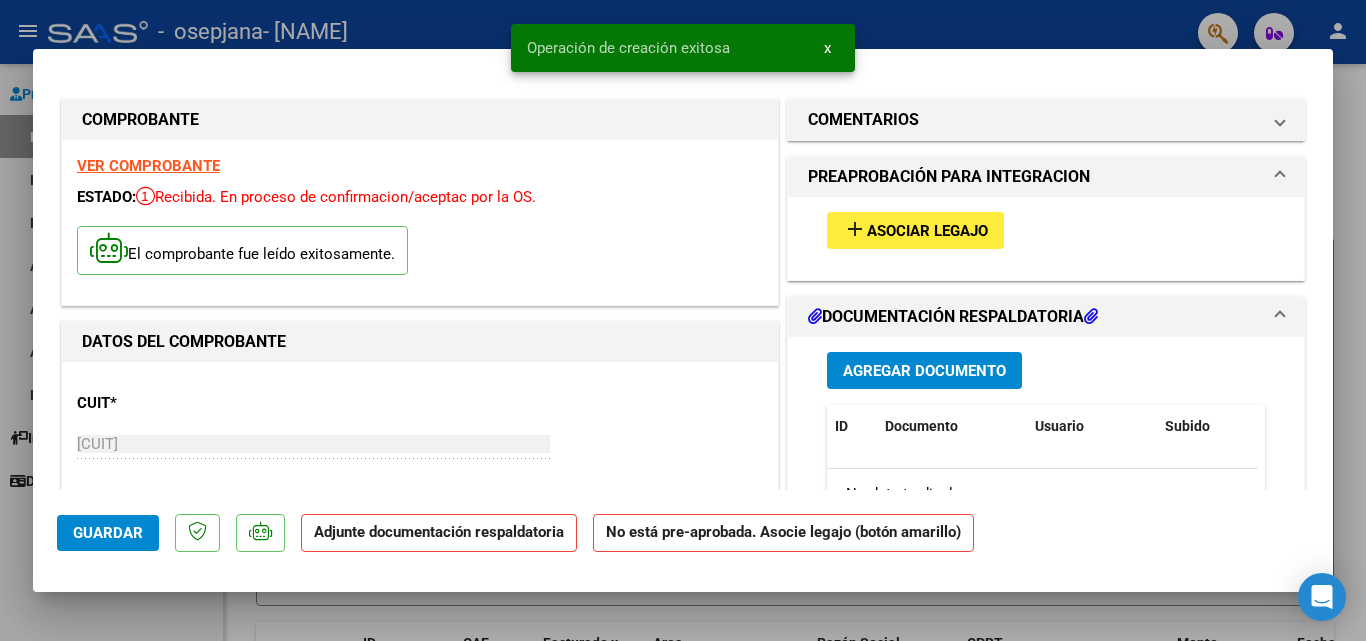 click on "add Asociar Legajo" at bounding box center [915, 230] 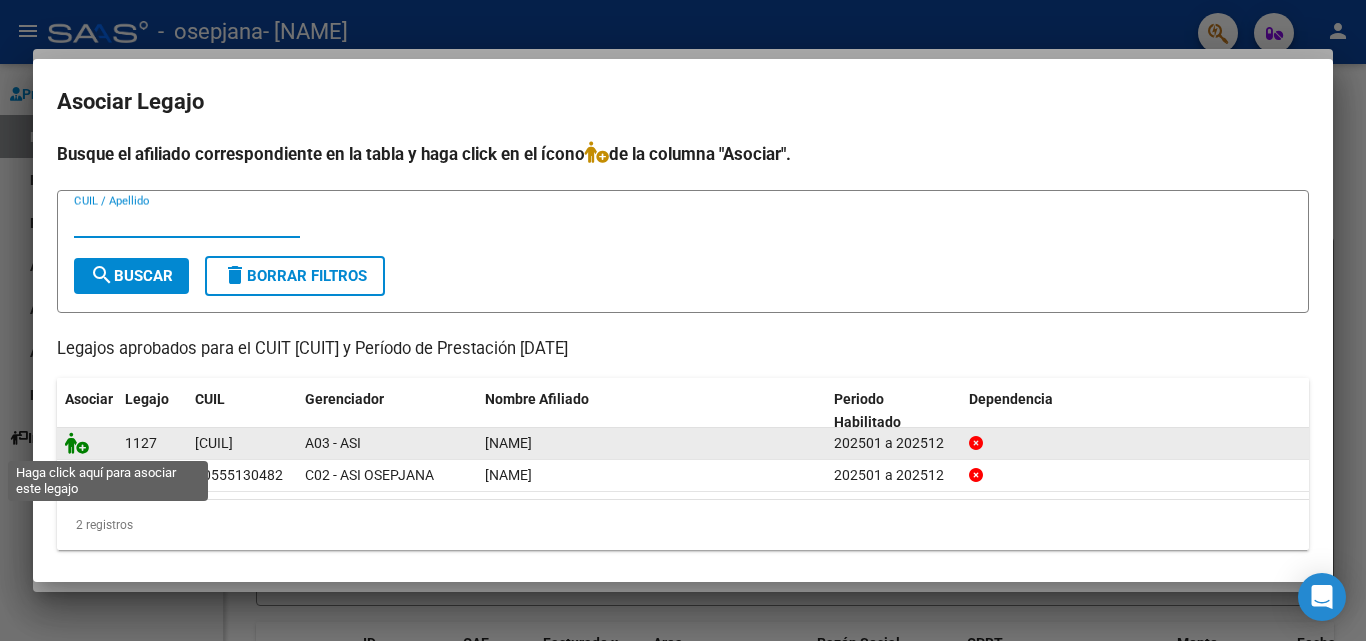click 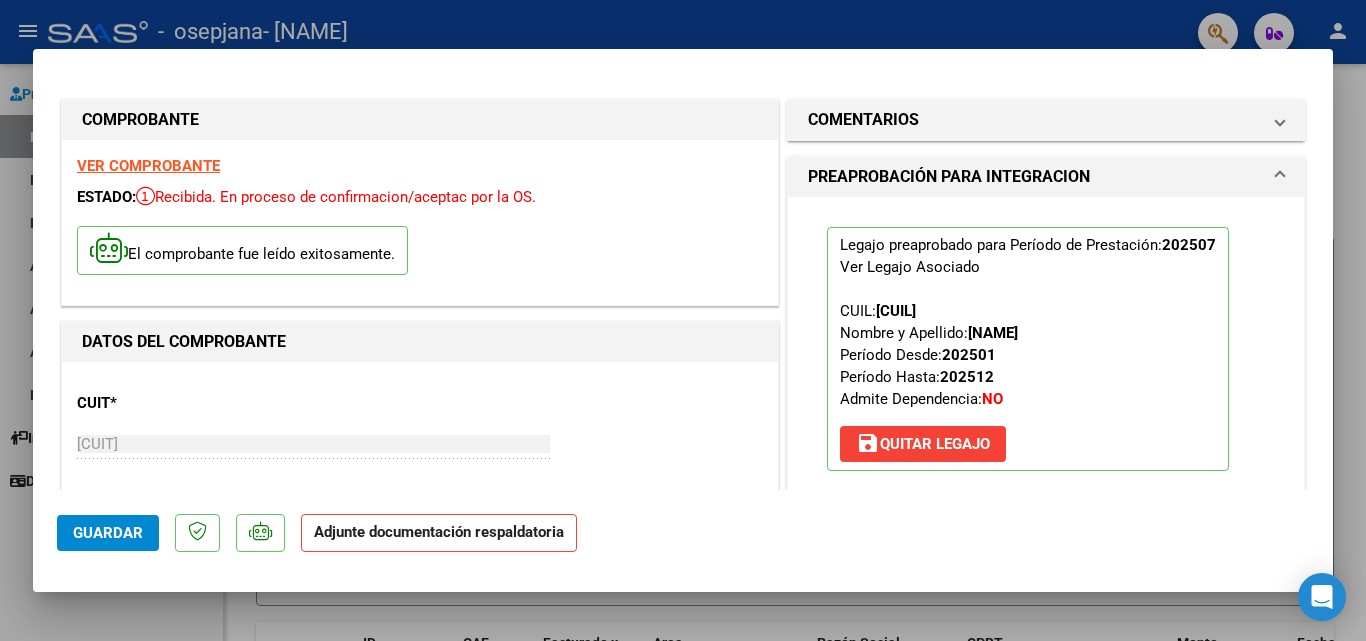 click on "Adjunte documentación respaldatoria" 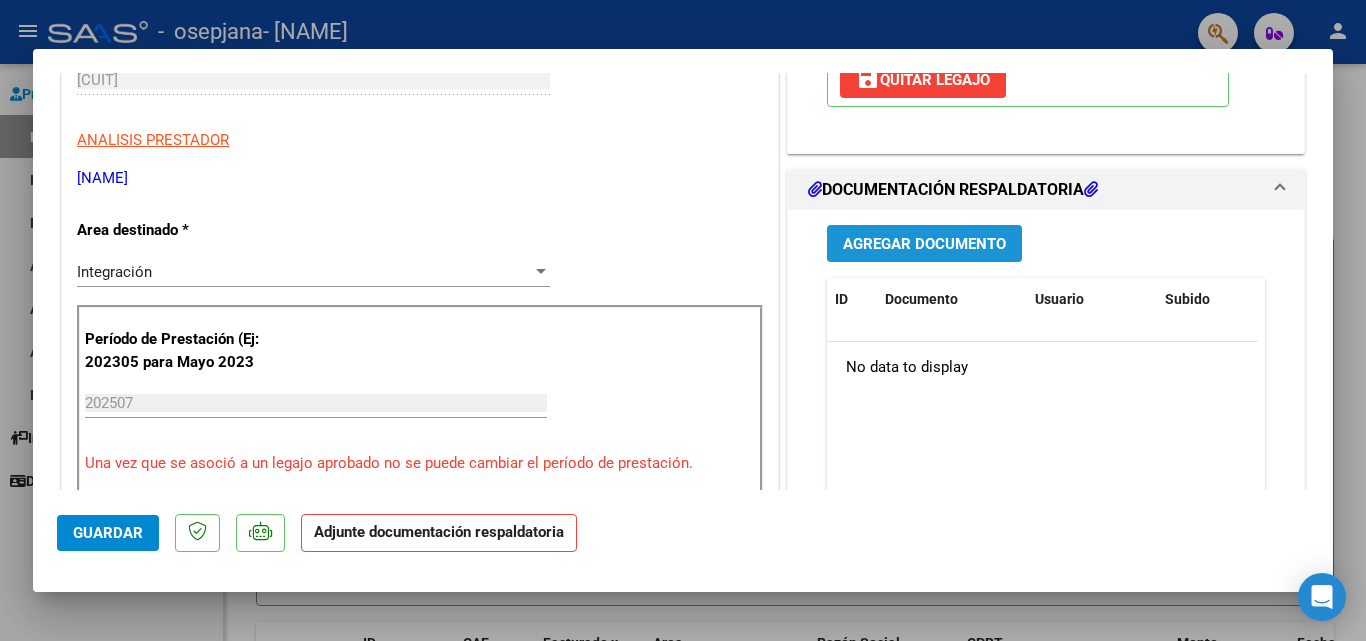 click on "Agregar Documento" at bounding box center (924, 243) 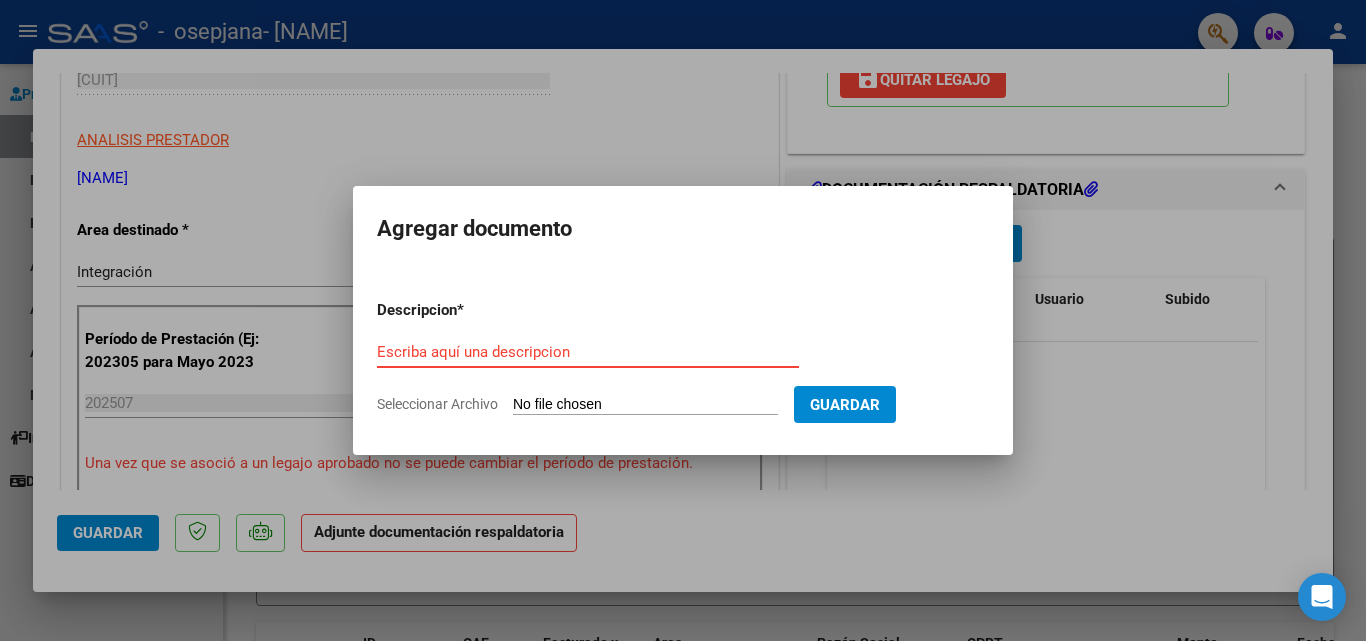 click on "Escriba aquí una descripcion" at bounding box center [588, 361] 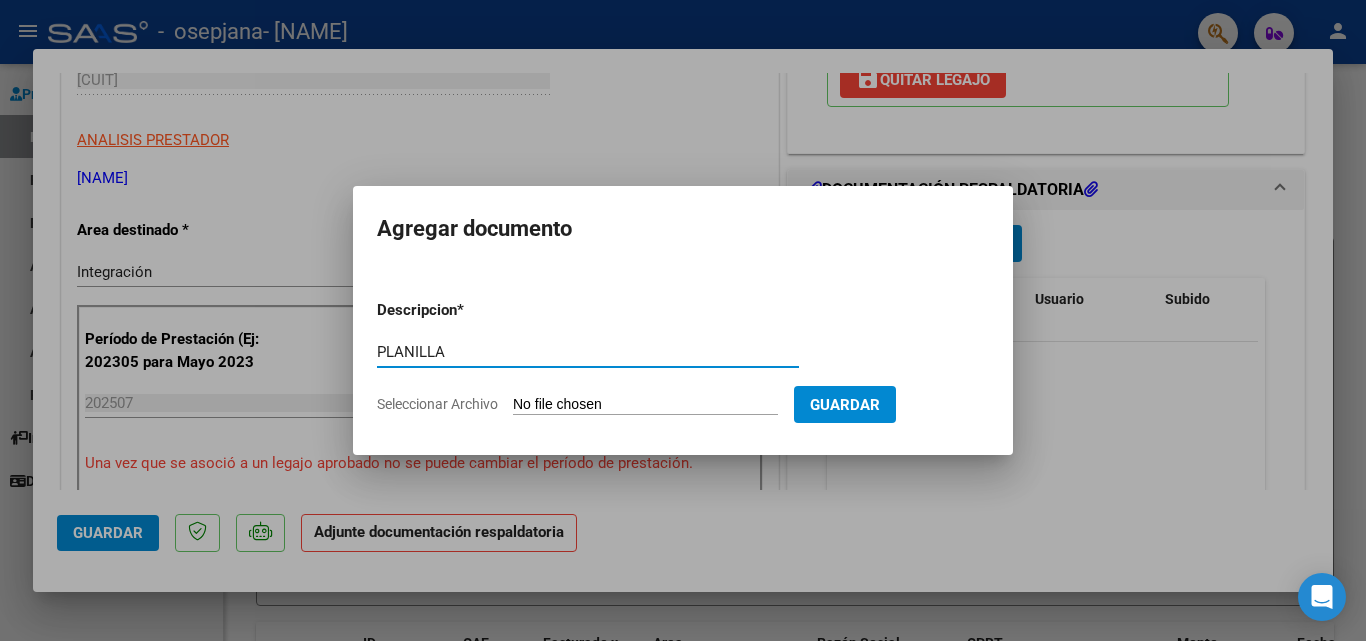 type on "PLANILLA" 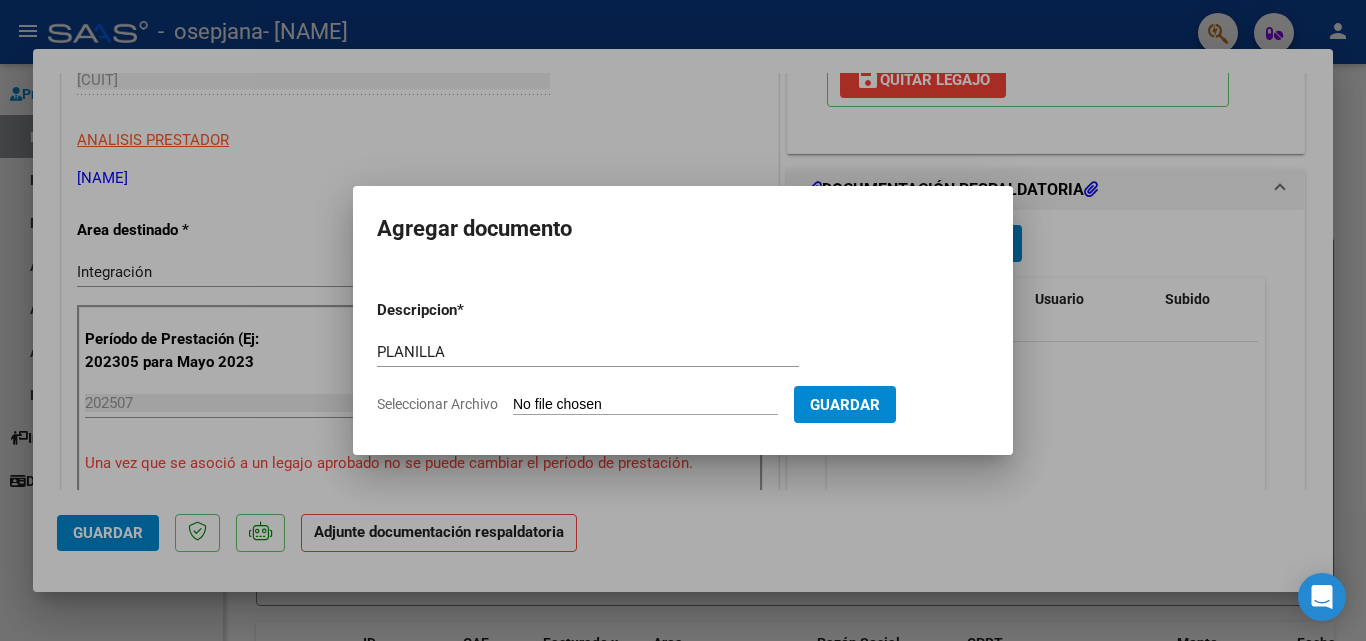click on "Seleccionar Archivo" at bounding box center [645, 405] 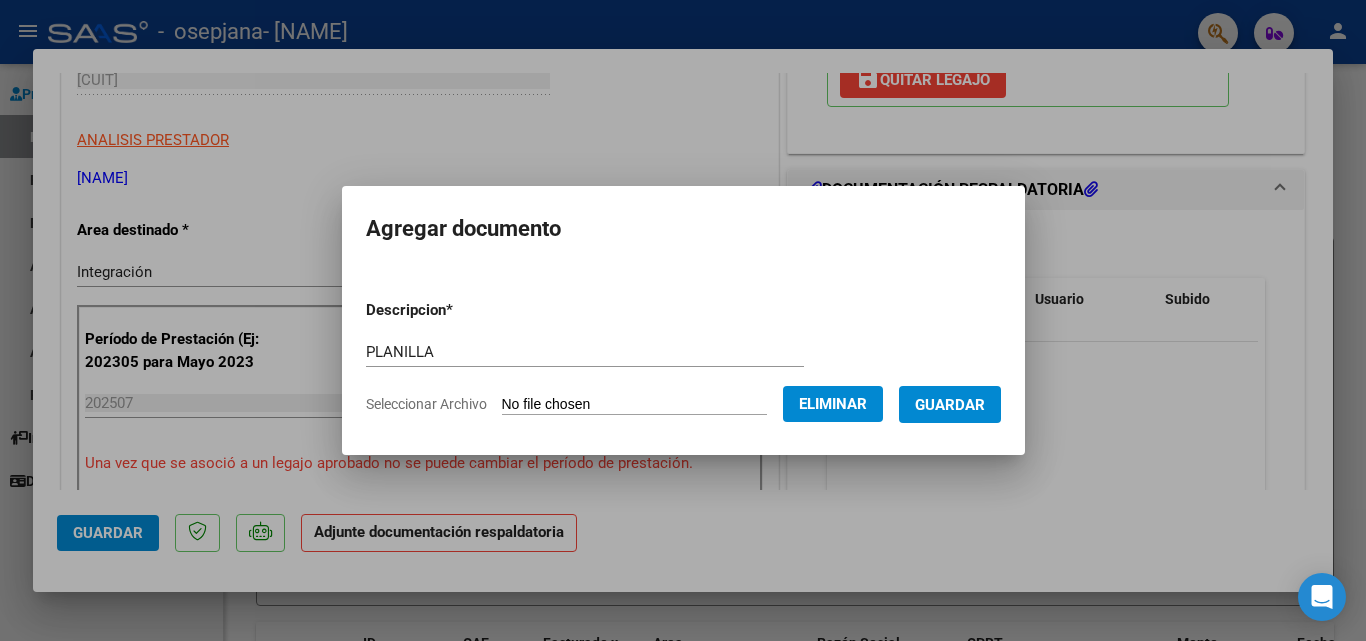 click on "Guardar" at bounding box center [950, 404] 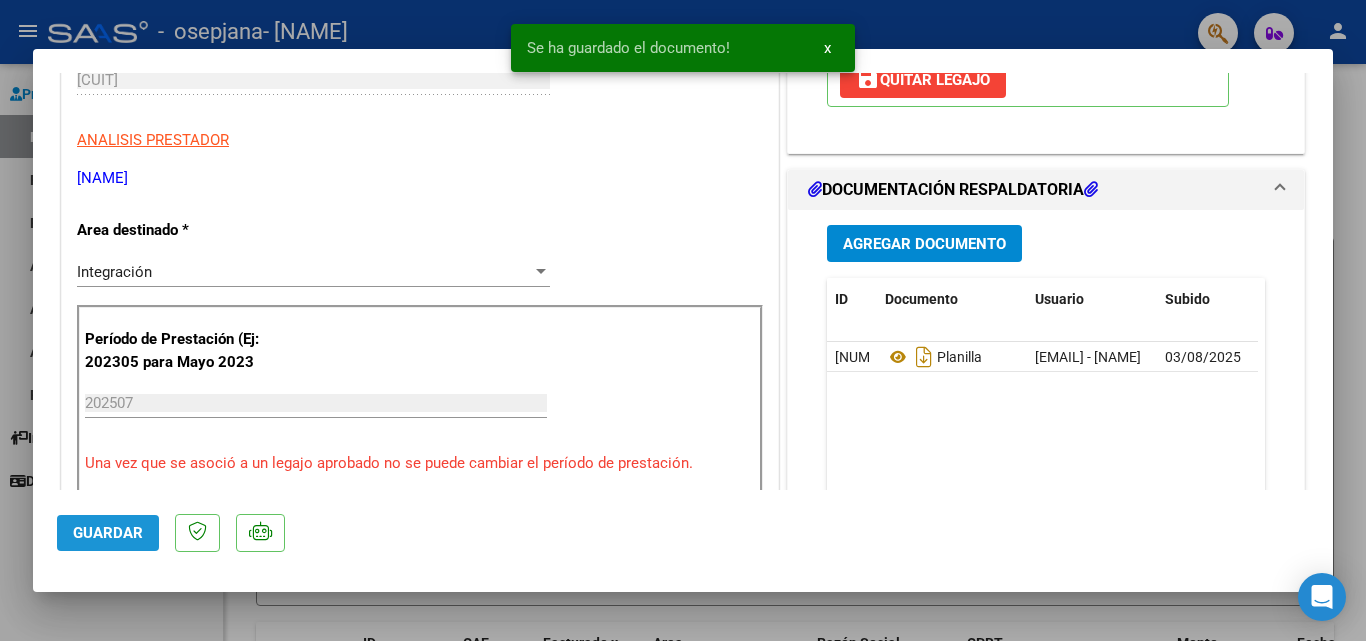 click on "Guardar" 